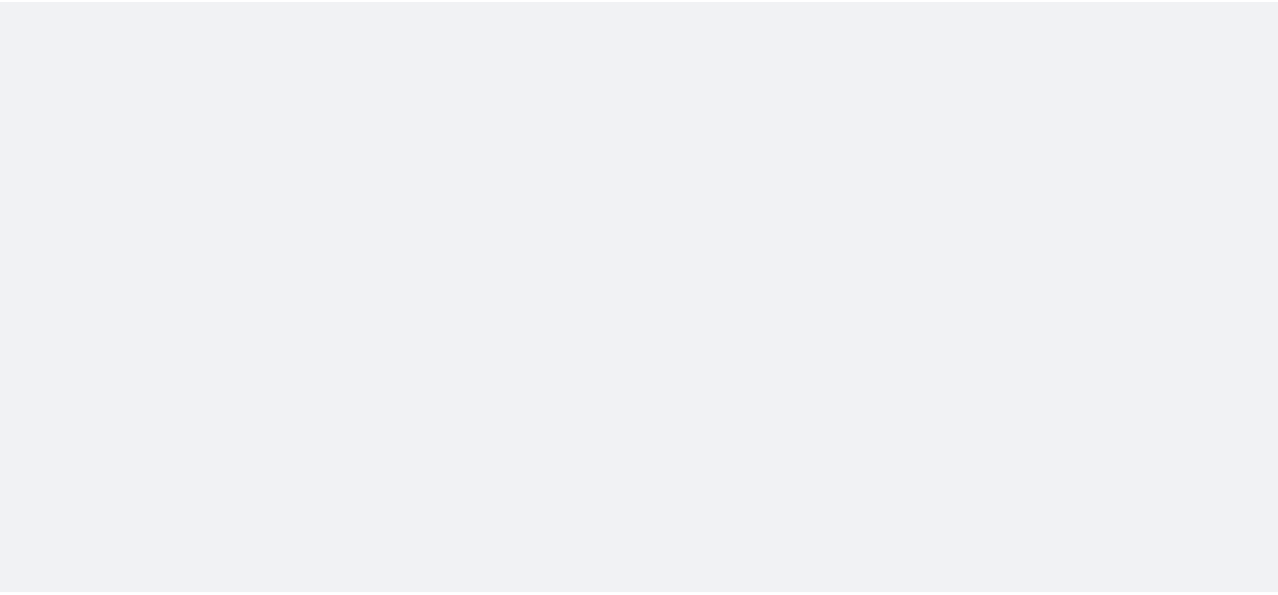 scroll, scrollTop: 0, scrollLeft: 0, axis: both 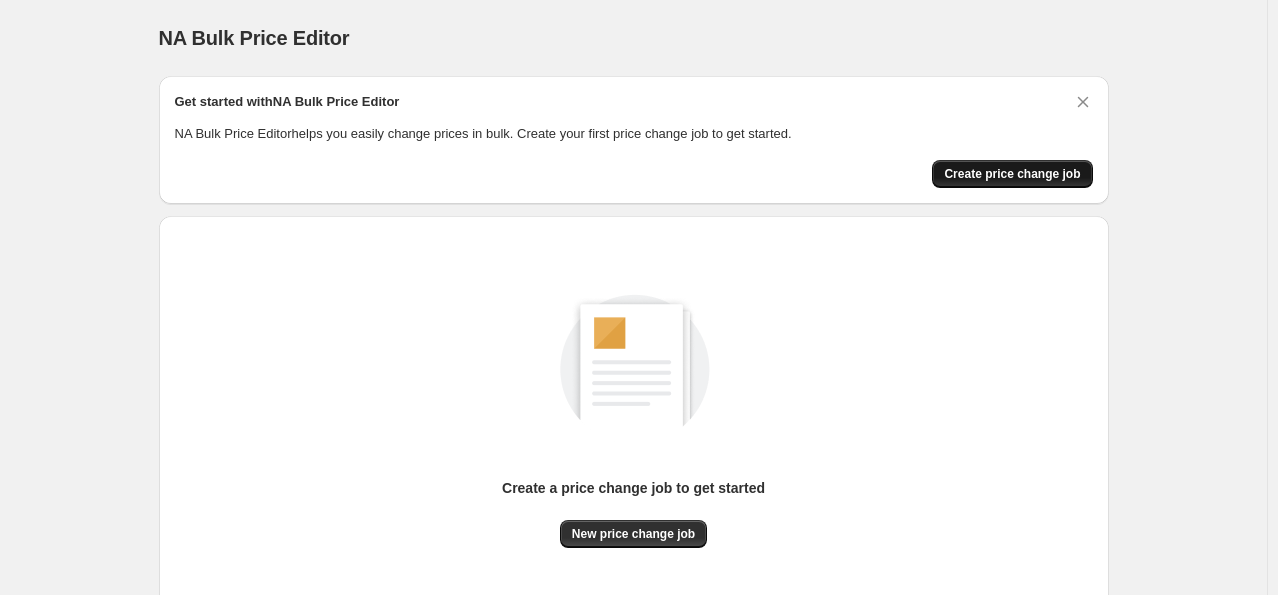 click on "Create price change job" at bounding box center [1012, 174] 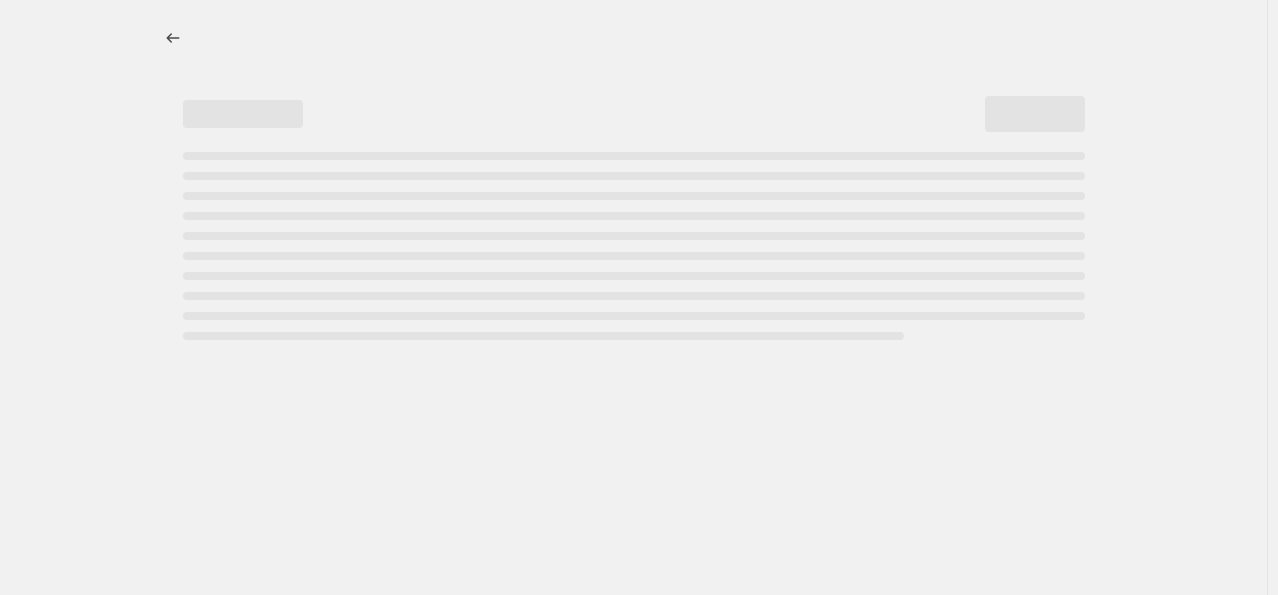select on "percentage" 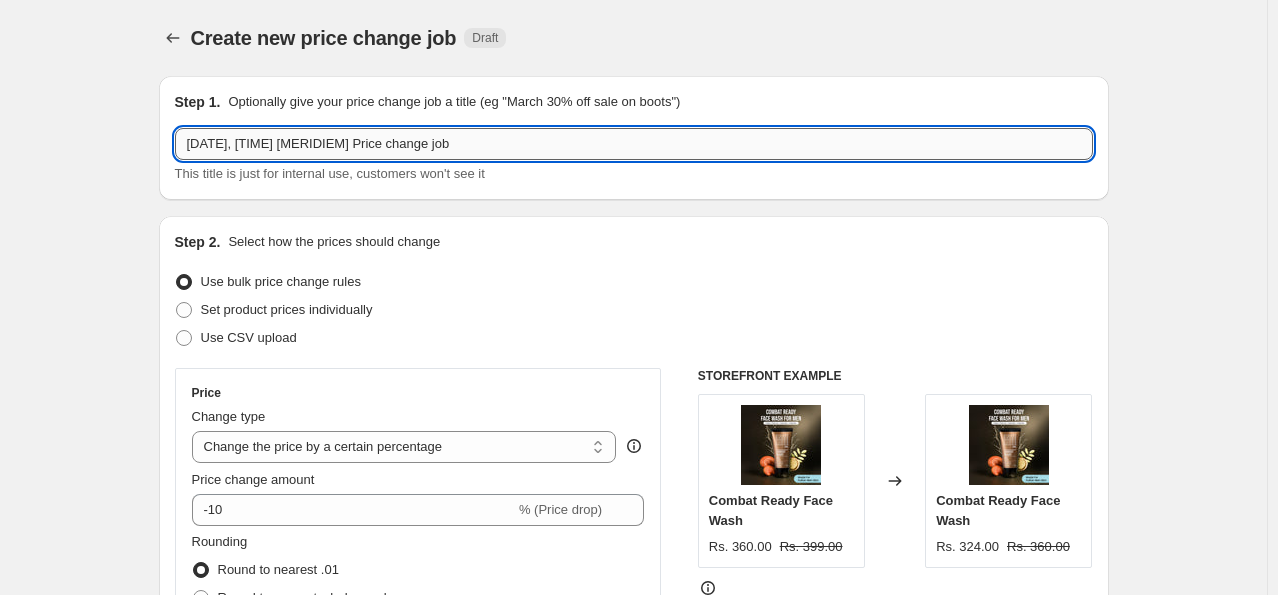 click on "[DATE], [TIME] [MERIDIEM] Price change job" at bounding box center (634, 144) 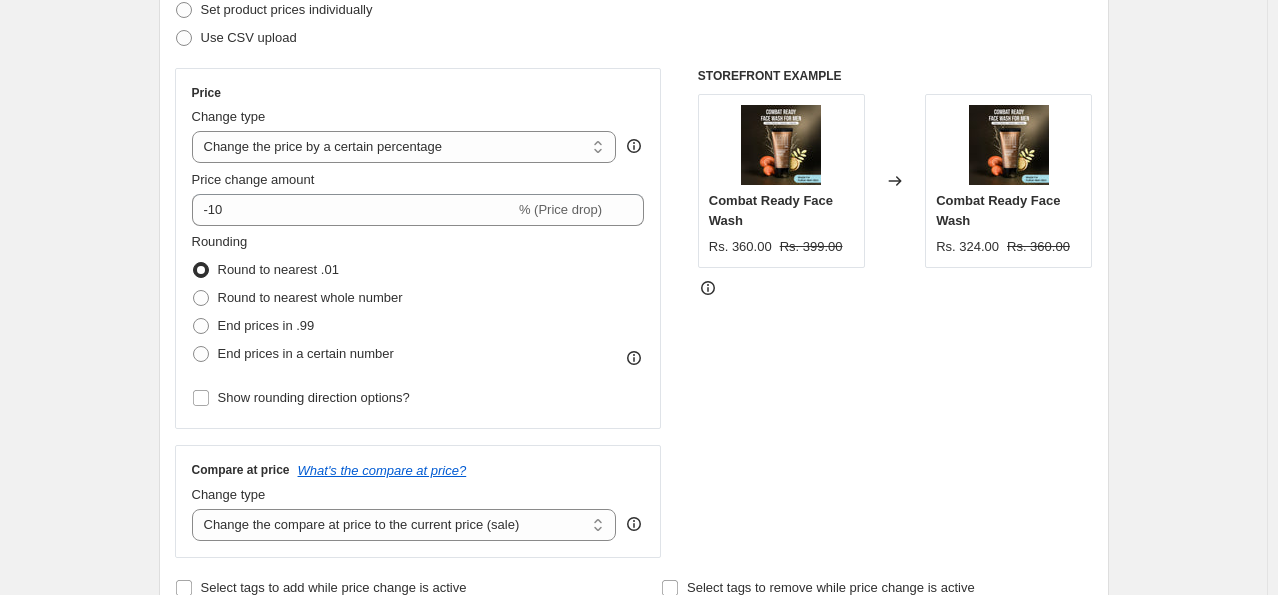 scroll, scrollTop: 0, scrollLeft: 0, axis: both 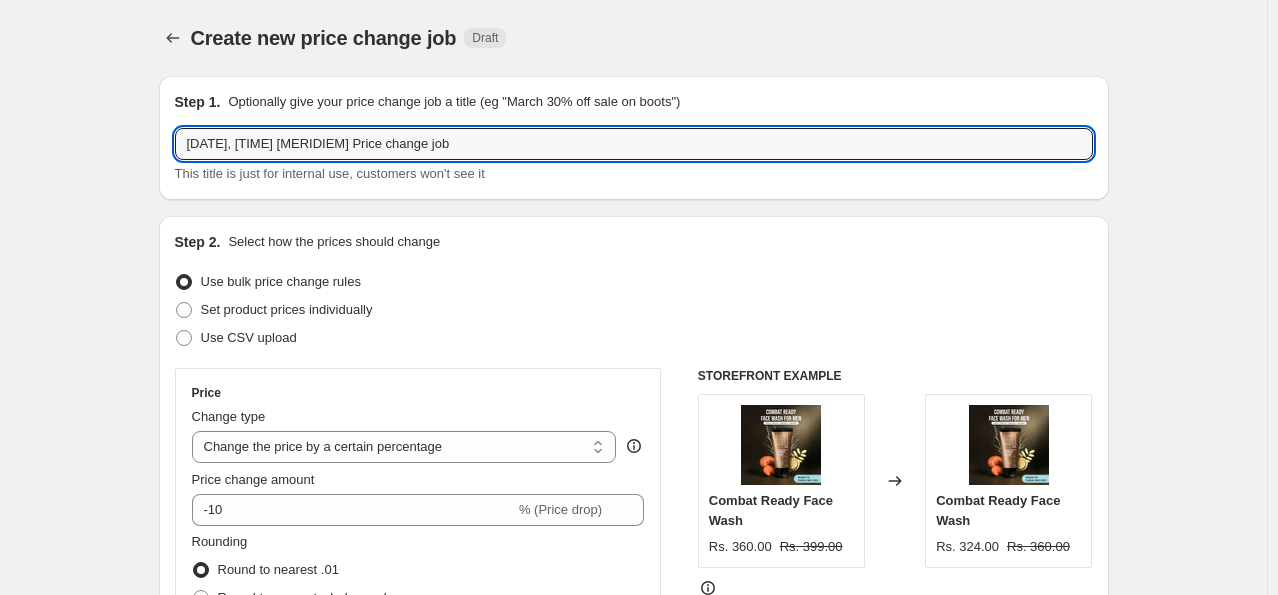 drag, startPoint x: 461, startPoint y: 144, endPoint x: 93, endPoint y: 148, distance: 368.02173 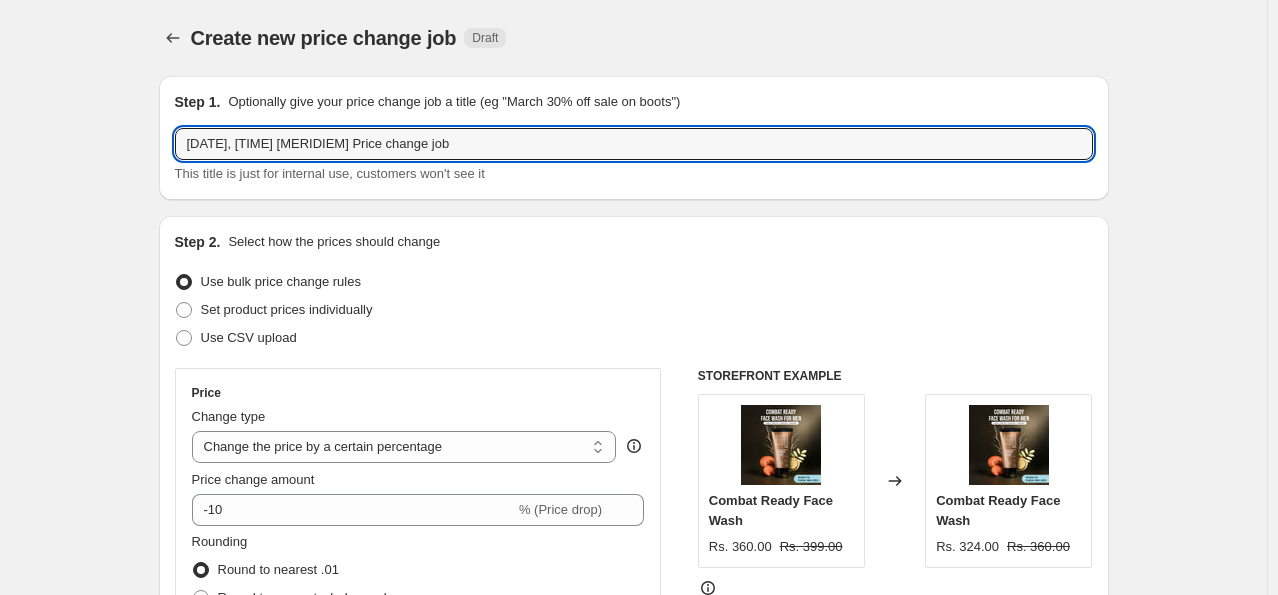 click on "Create new price change job. This page is ready Create new price change job Draft Step 1. Optionally give your price change job a title (eg "March 30% off sale on boots") [DATE], [TIME] [MERIDIEM] Price change job This title is just for internal use, customers won't see it Step 2. Select how the prices should change Use bulk price change rules Set product prices individually Use CSV upload Price Change type Change the price to a certain amount Change the price by a certain amount Change the price by a certain percentage Change the price to the current compare at price (price before sale) Change the price by a certain amount relative to the compare at price Change the price by a certain percentage relative to the compare at price Don't change the price Change the price by a certain percentage relative to the cost per item Change price to certain cost margin Change the price by a certain percentage Price change amount -10 % (Price drop) Rounding Round to nearest .01 Round to nearest whole number End prices in .99" at bounding box center [633, 1006] 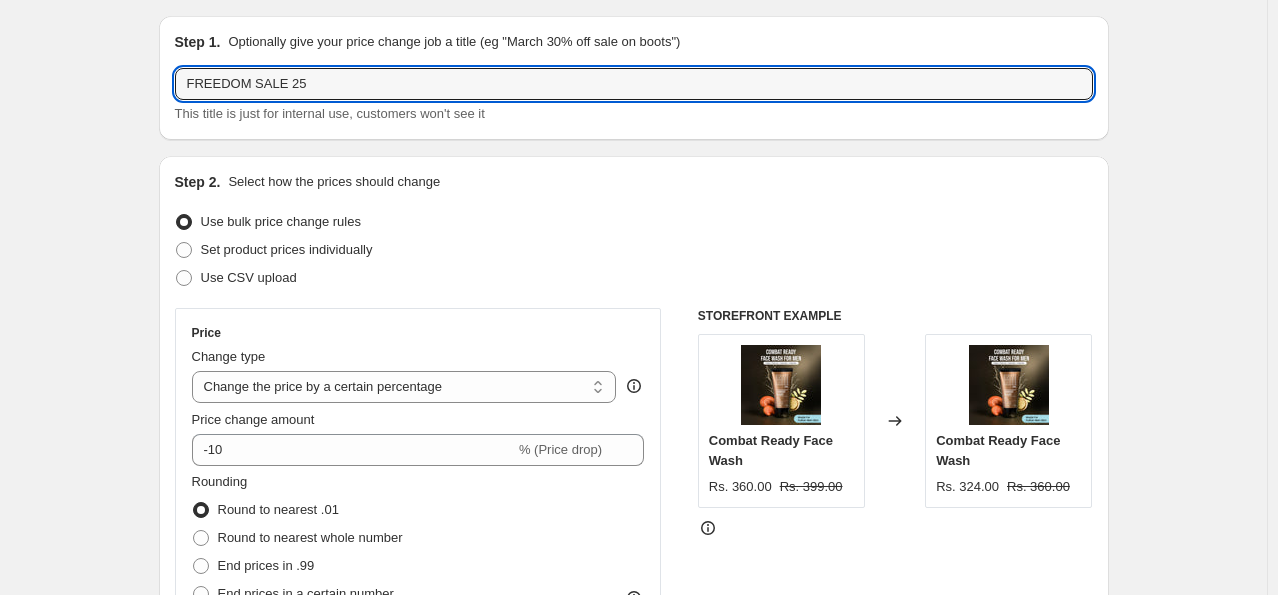 scroll, scrollTop: 0, scrollLeft: 0, axis: both 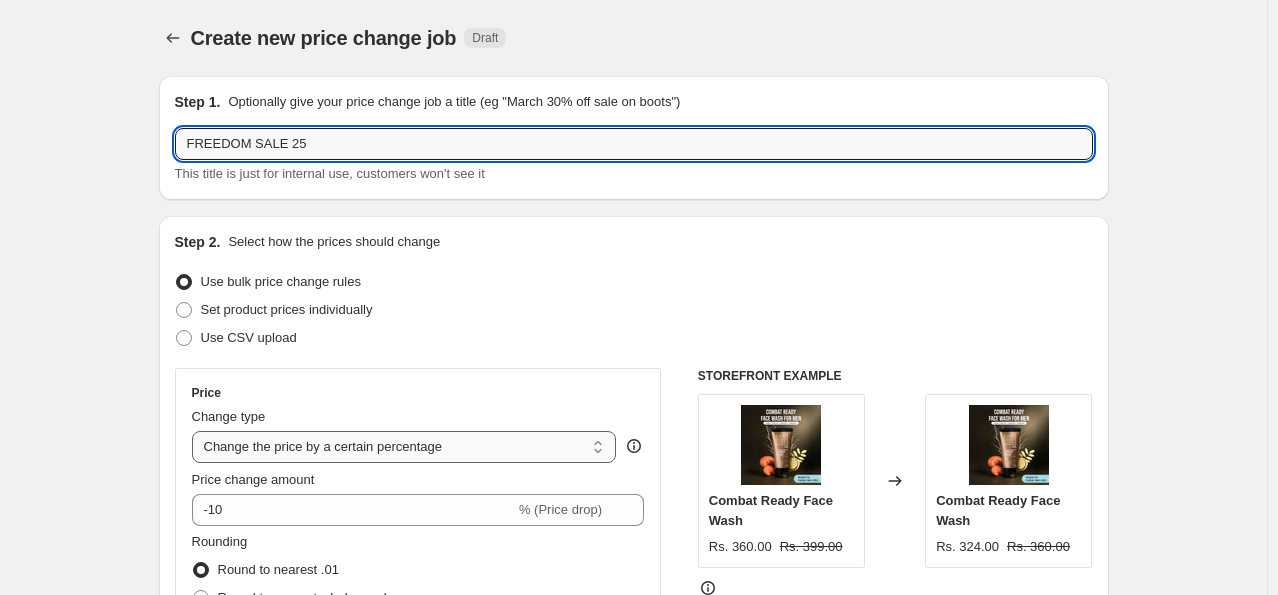 type on "FREEDOM SALE 25" 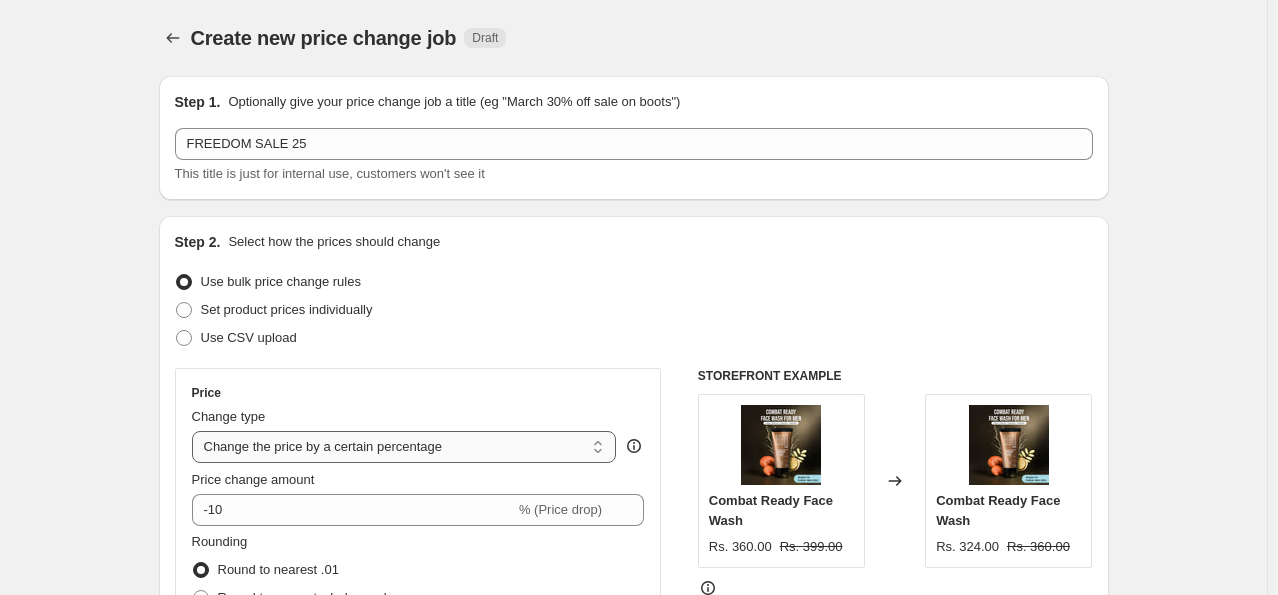 click on "Change the price to a certain amount Change the price by a certain amount Change the price by a certain percentage Change the price to the current compare at price (price before sale) Change the price by a certain amount relative to the compare at price Change the price by a certain percentage relative to the compare at price Don't change the price Change the price by a certain percentage relative to the cost per item Change price to certain cost margin" at bounding box center [404, 447] 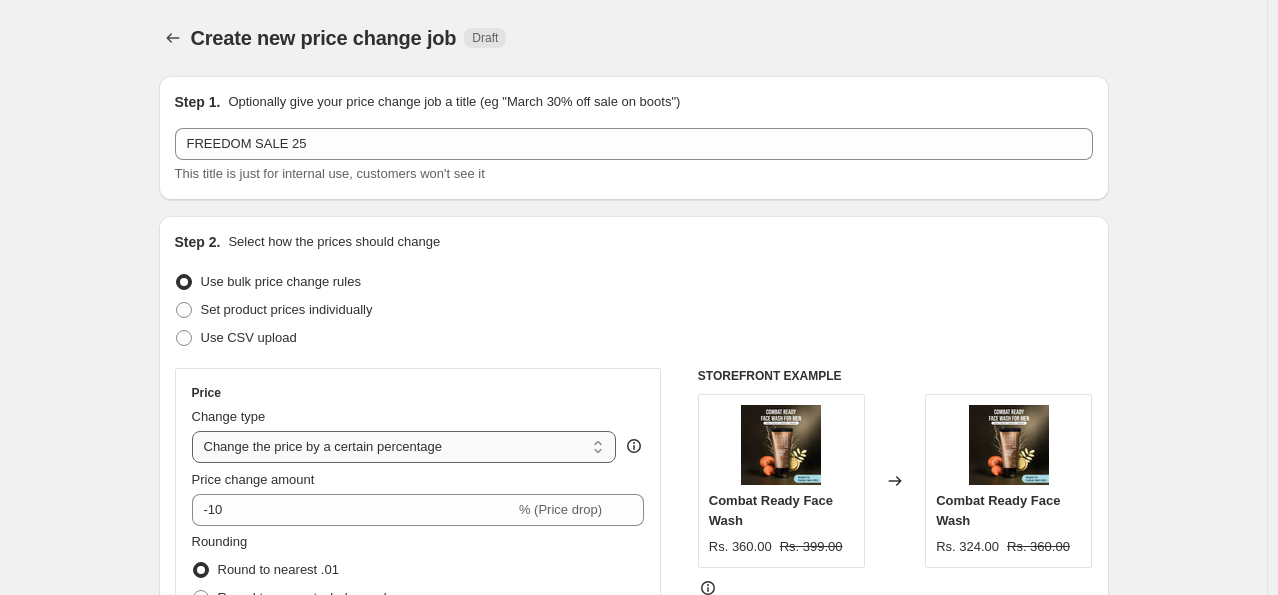 click on "Change the price to a certain amount Change the price by a certain amount Change the price by a certain percentage Change the price to the current compare at price (price before sale) Change the price by a certain amount relative to the compare at price Change the price by a certain percentage relative to the compare at price Don't change the price Change the price by a certain percentage relative to the cost per item Change price to certain cost margin" at bounding box center [404, 447] 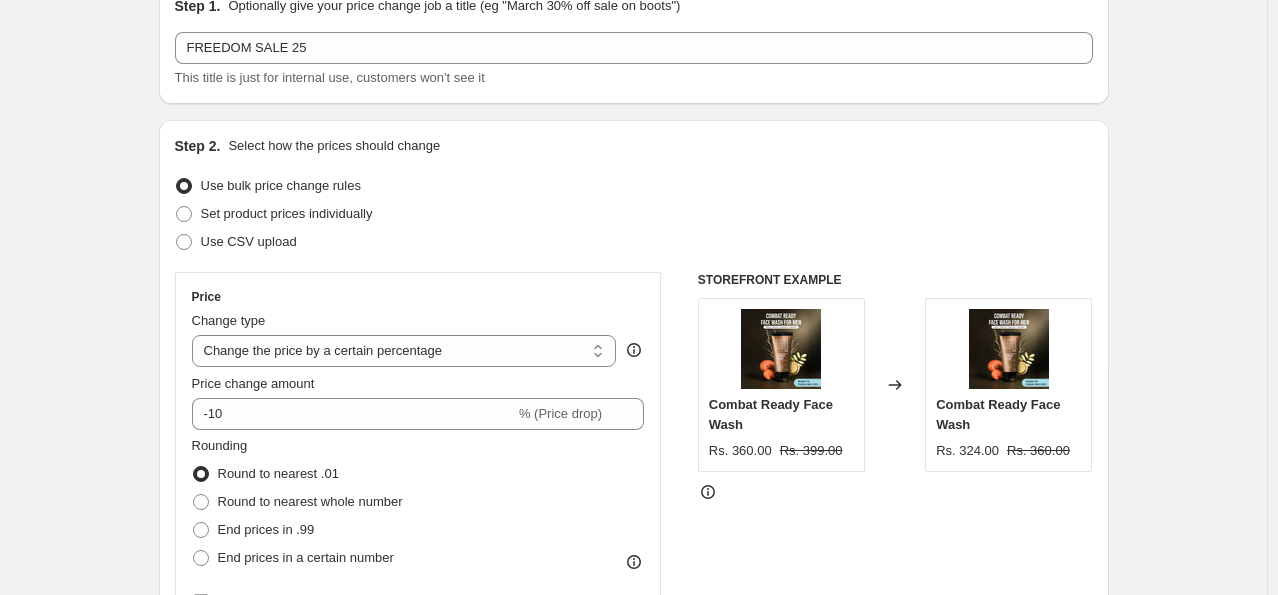 scroll, scrollTop: 200, scrollLeft: 0, axis: vertical 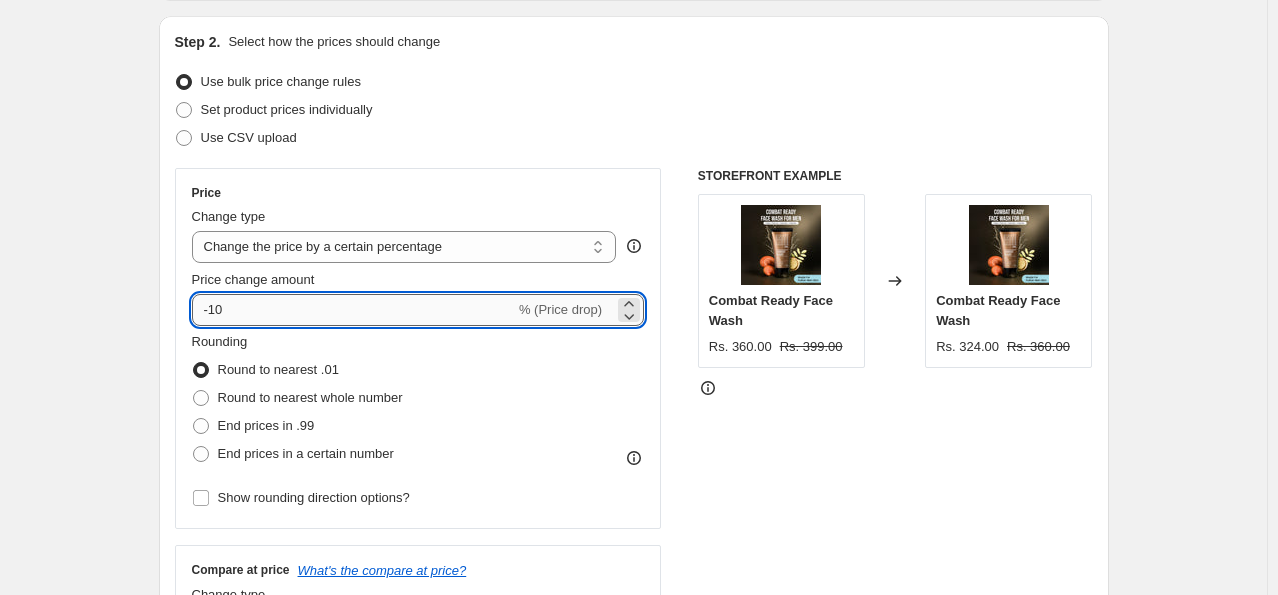 click on "-10" at bounding box center [353, 310] 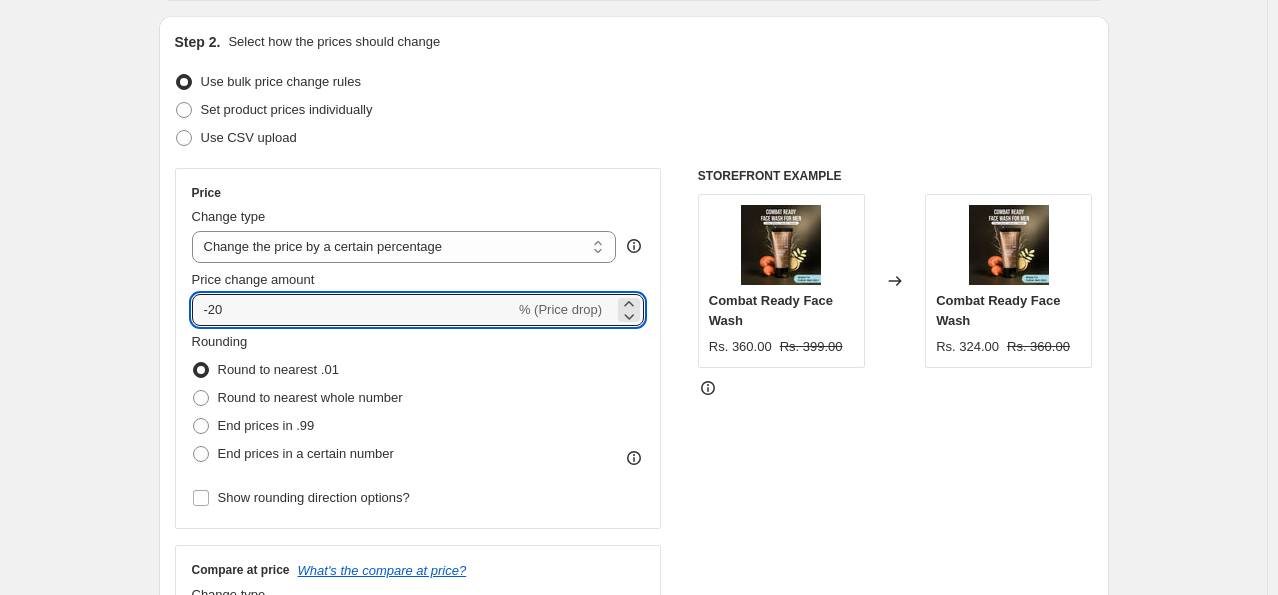 type on "-20" 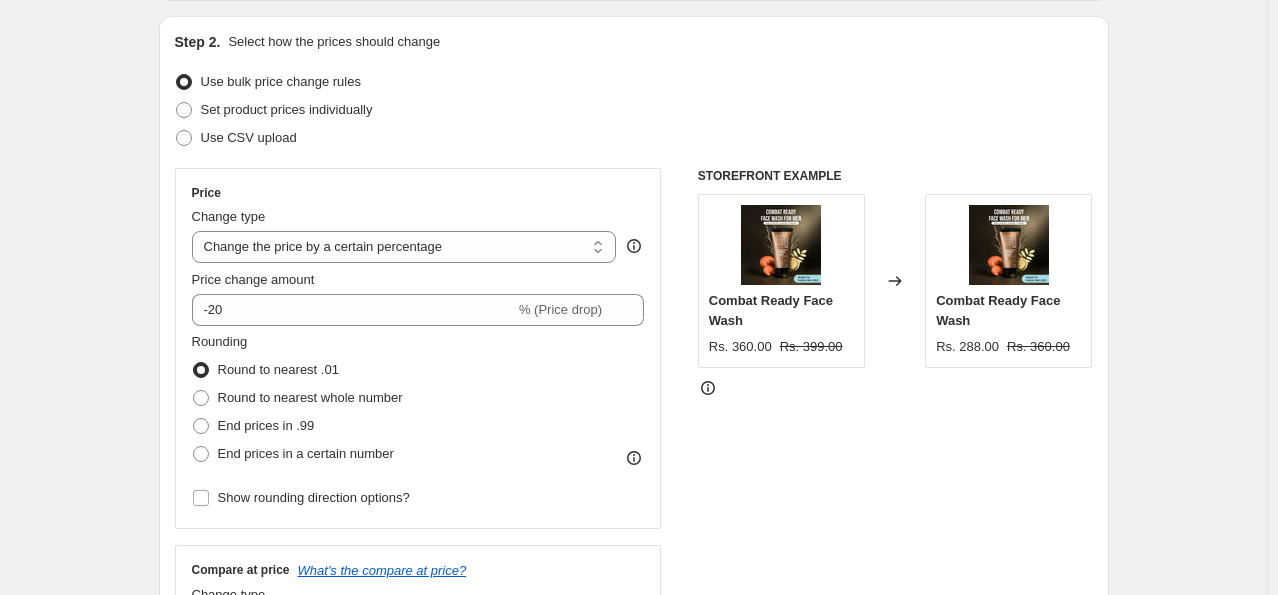 click on "STOREFRONT EXAMPLE [TEXT] [TEXT] Rs. [PRICE] Rs. [PRICE] Changed to [TEXT] [TEXT] Rs. [PRICE] Rs. [PRICE]" at bounding box center [895, 413] 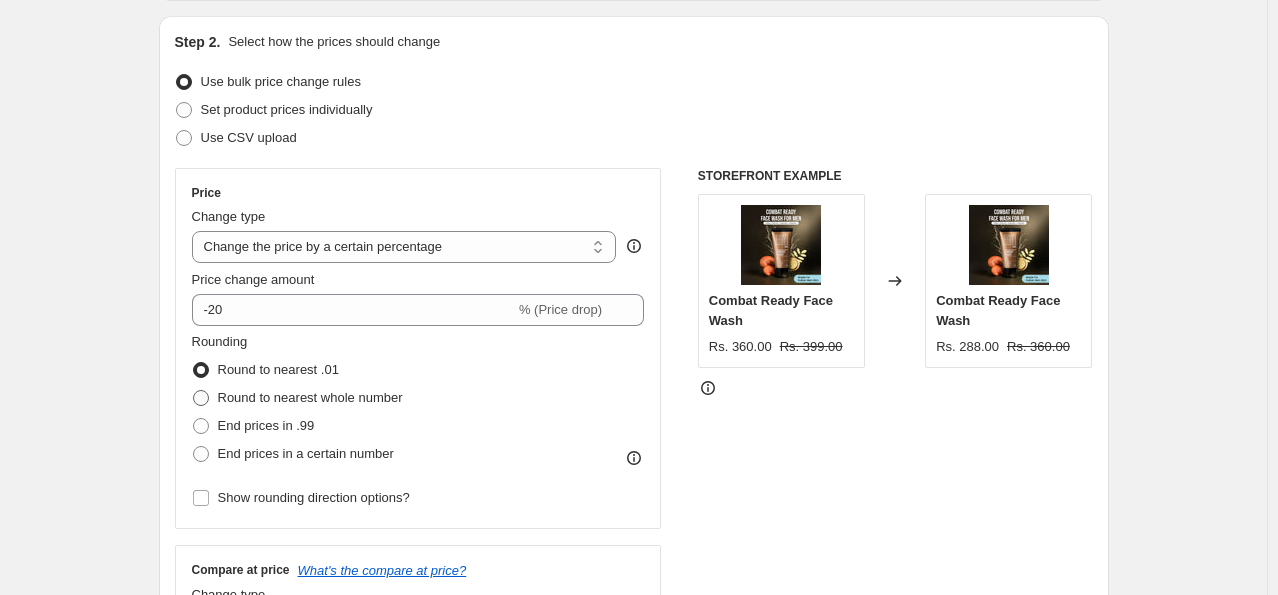 click at bounding box center [201, 398] 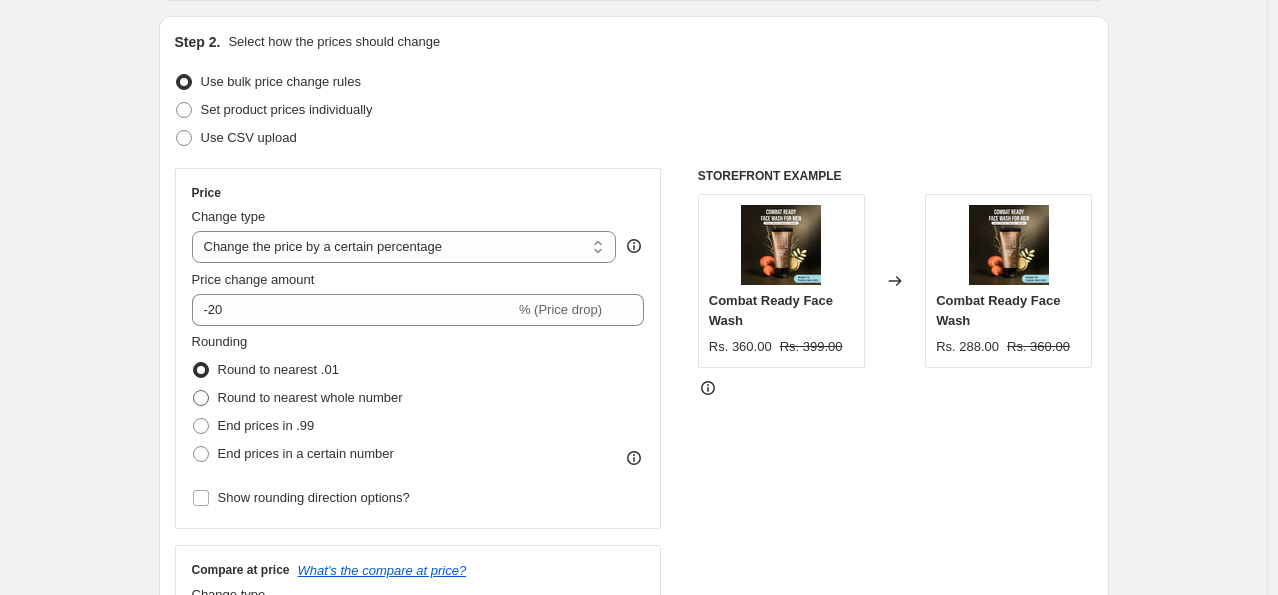 radio on "true" 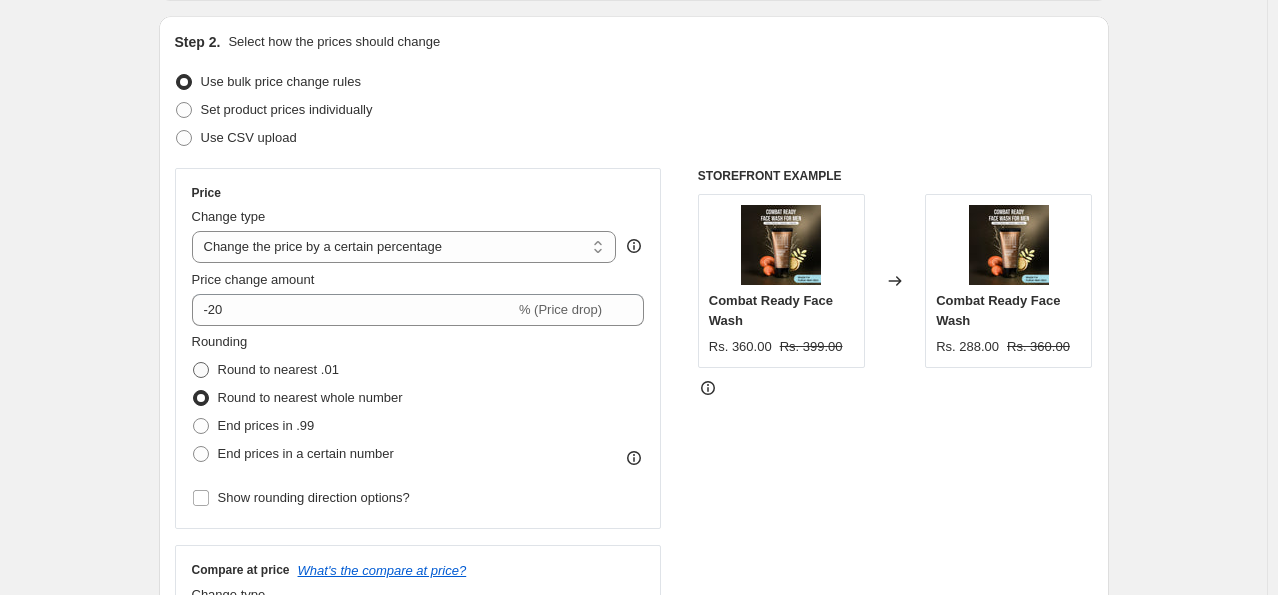 click at bounding box center [201, 370] 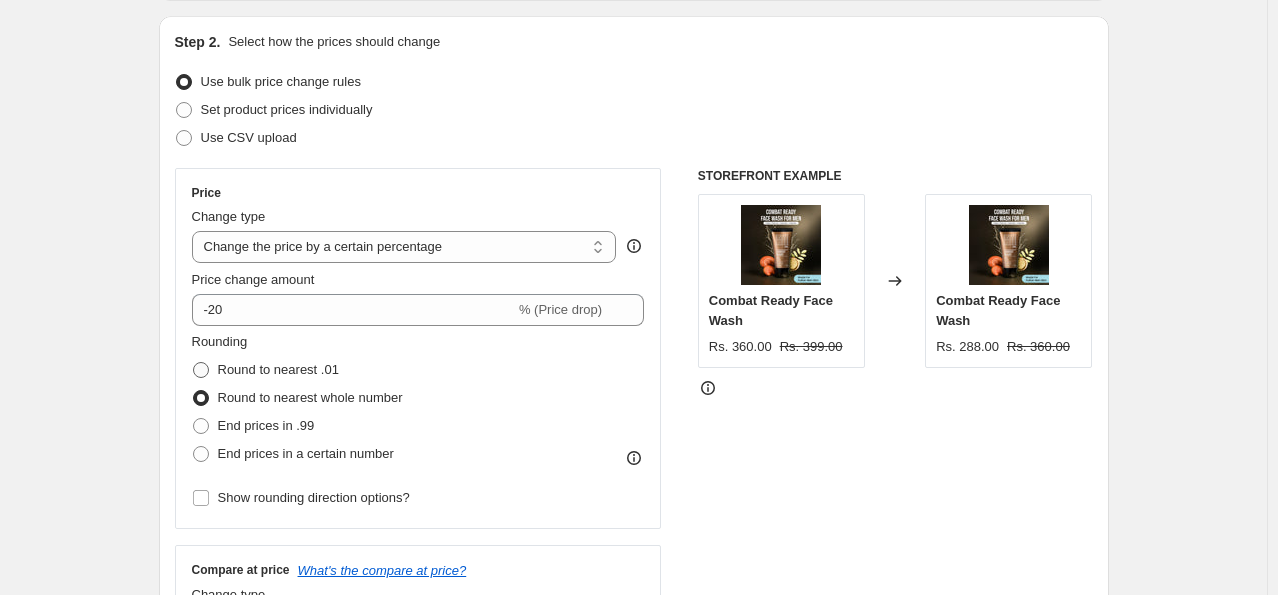 radio on "true" 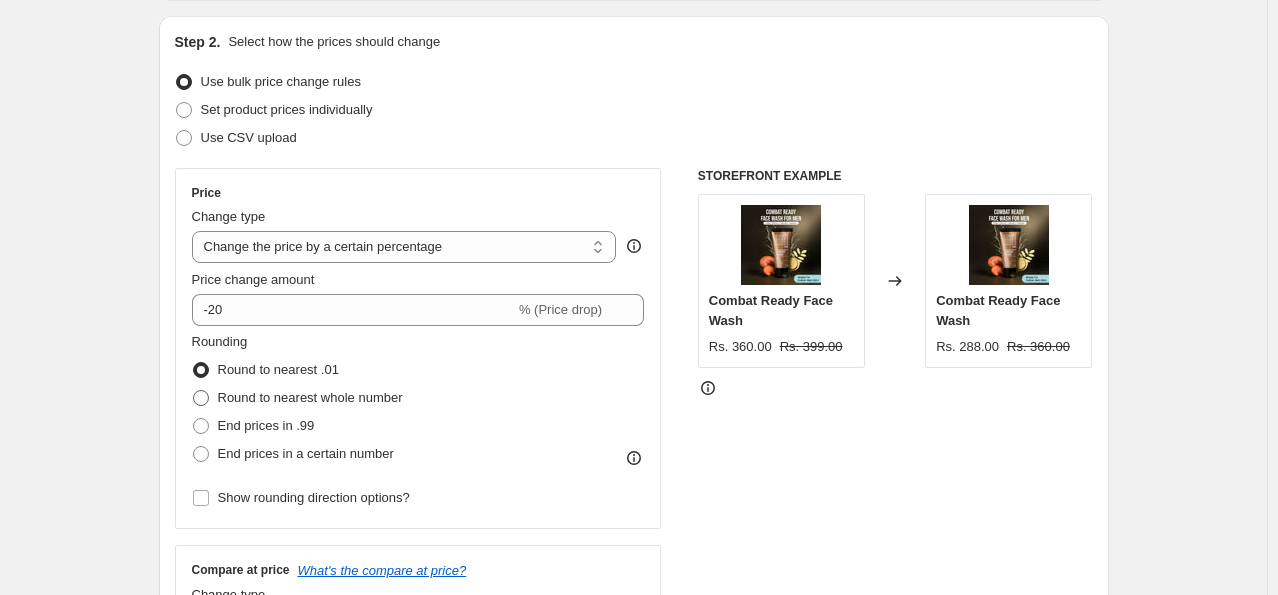 click at bounding box center (201, 398) 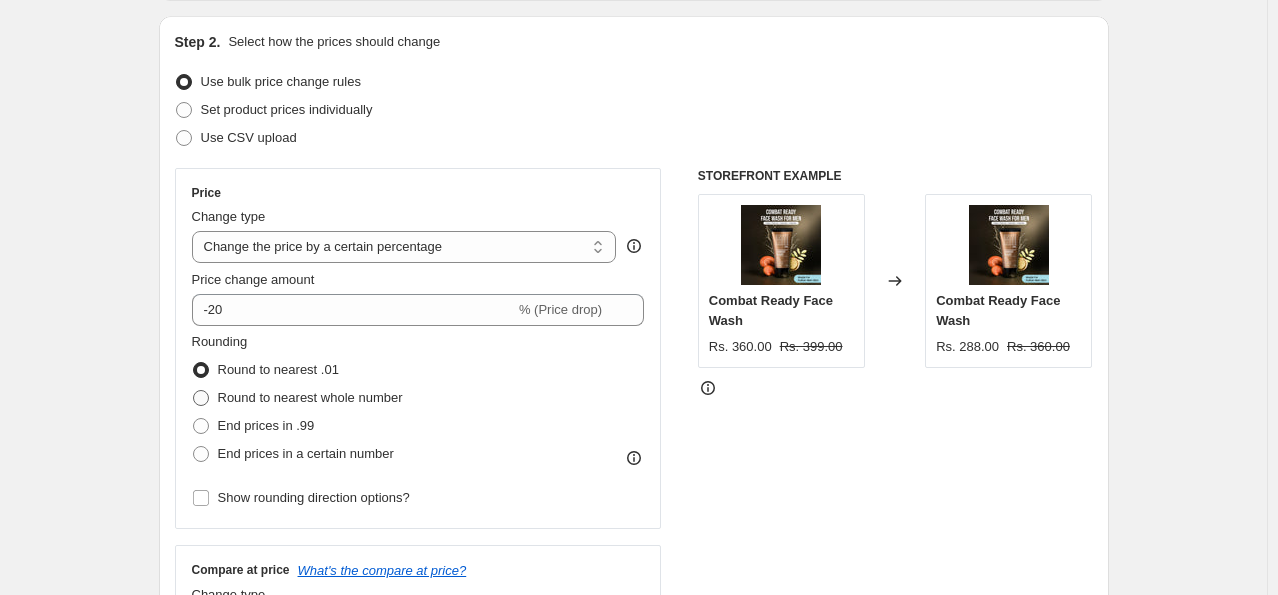 radio on "true" 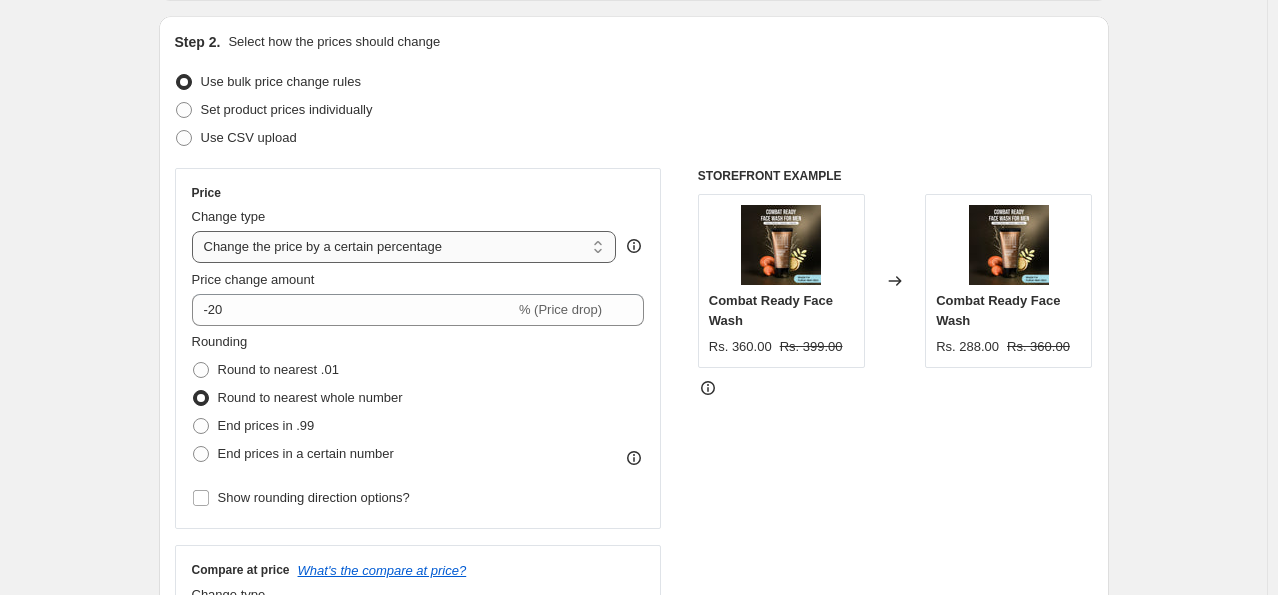 click on "Change the price to a certain amount Change the price by a certain amount Change the price by a certain percentage Change the price to the current compare at price (price before sale) Change the price by a certain amount relative to the compare at price Change the price by a certain percentage relative to the compare at price Don't change the price Change the price by a certain percentage relative to the cost per item Change price to certain cost margin" at bounding box center [404, 247] 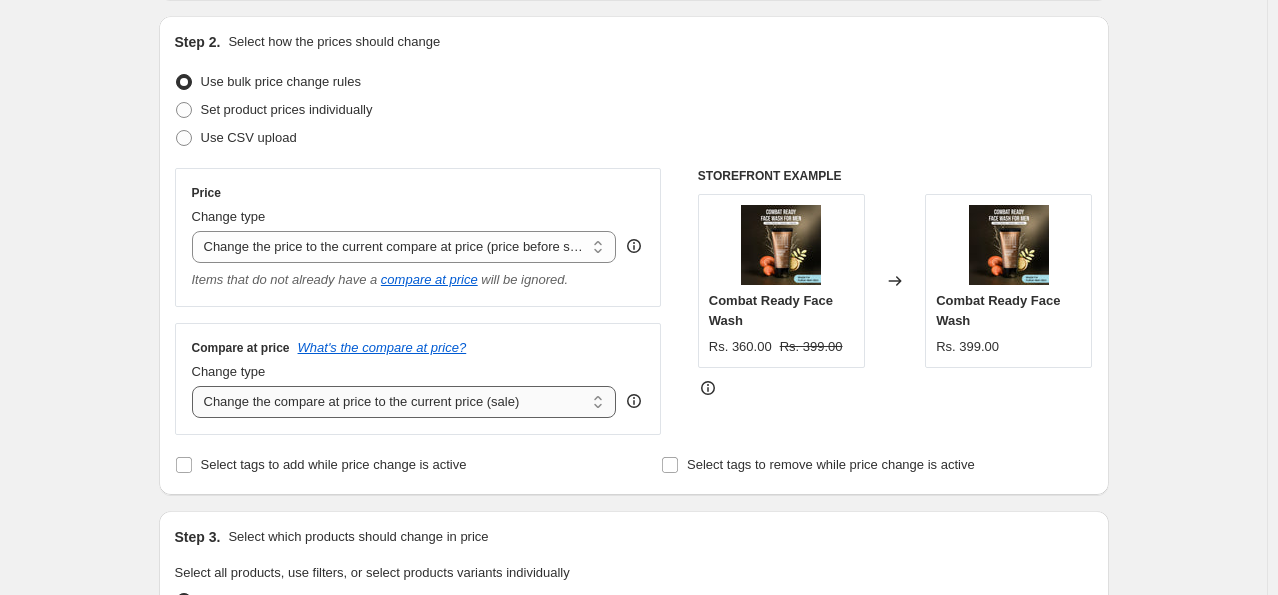 click on "Change the compare at price to the current price (sale) Change the compare at price to a certain amount Change the compare at price by a certain amount Change the compare at price by a certain percentage Change the compare at price by a certain amount relative to the actual price Change the compare at price by a certain percentage relative to the actual price Don't change the compare at price Remove the compare at price" at bounding box center (404, 402) 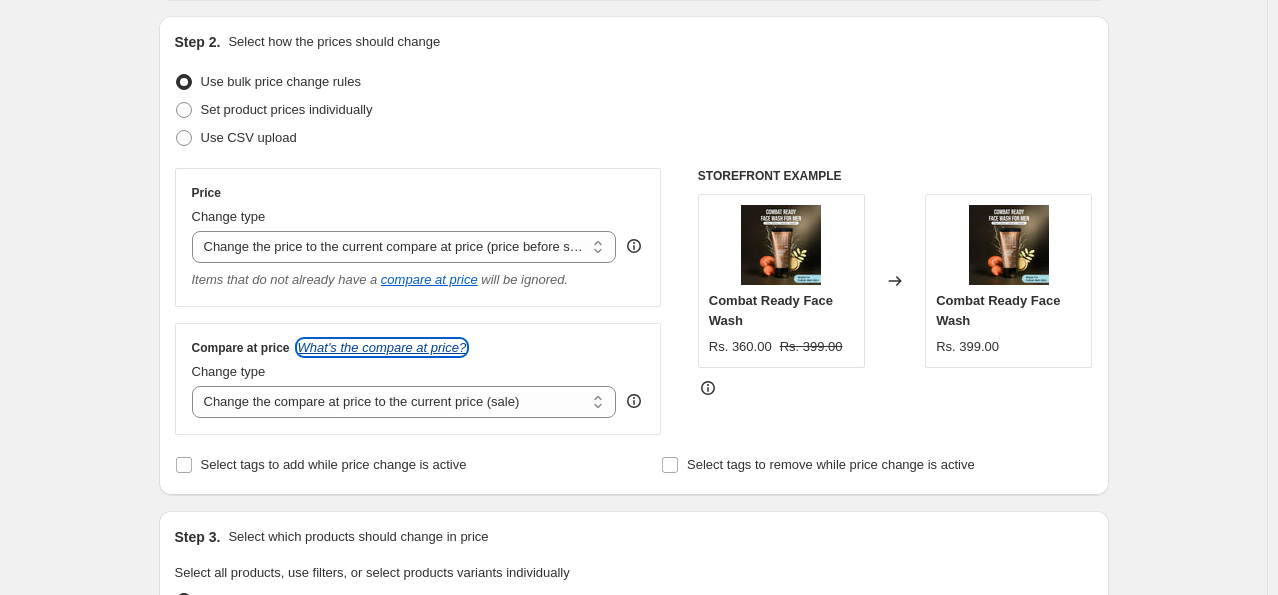 click on "What's the compare at price?" at bounding box center [382, 347] 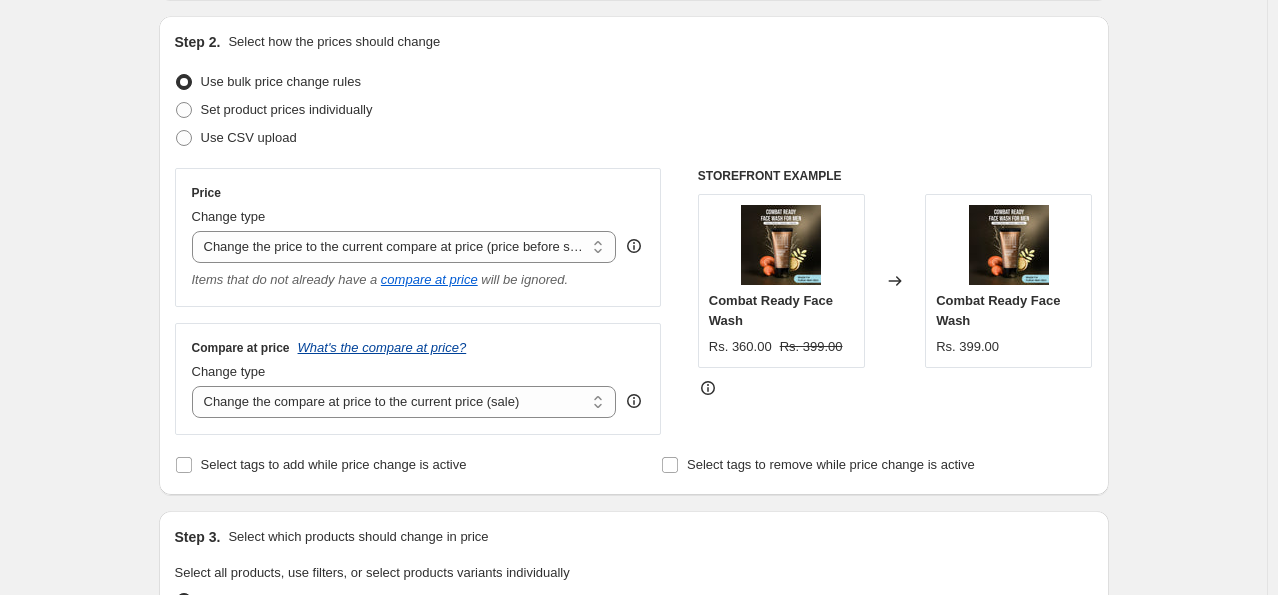 scroll, scrollTop: 0, scrollLeft: 0, axis: both 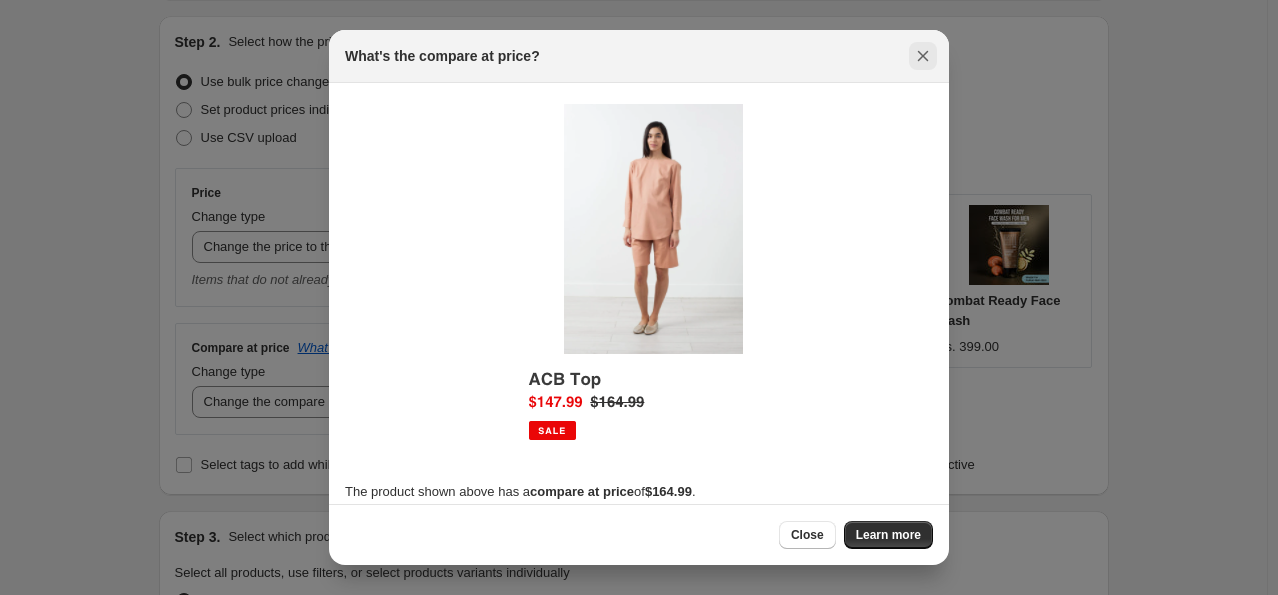 click 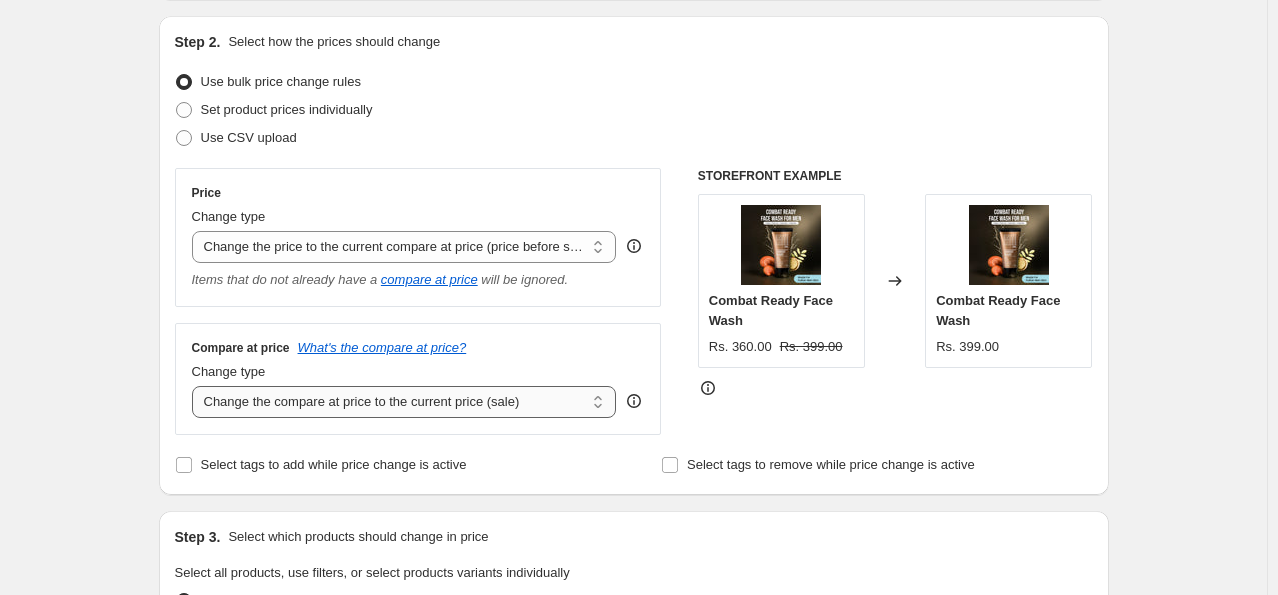 click on "Change the compare at price to the current price (sale) Change the compare at price to a certain amount Change the compare at price by a certain amount Change the compare at price by a certain percentage Change the compare at price by a certain amount relative to the actual price Change the compare at price by a certain percentage relative to the actual price Don't change the compare at price Remove the compare at price" at bounding box center (404, 402) 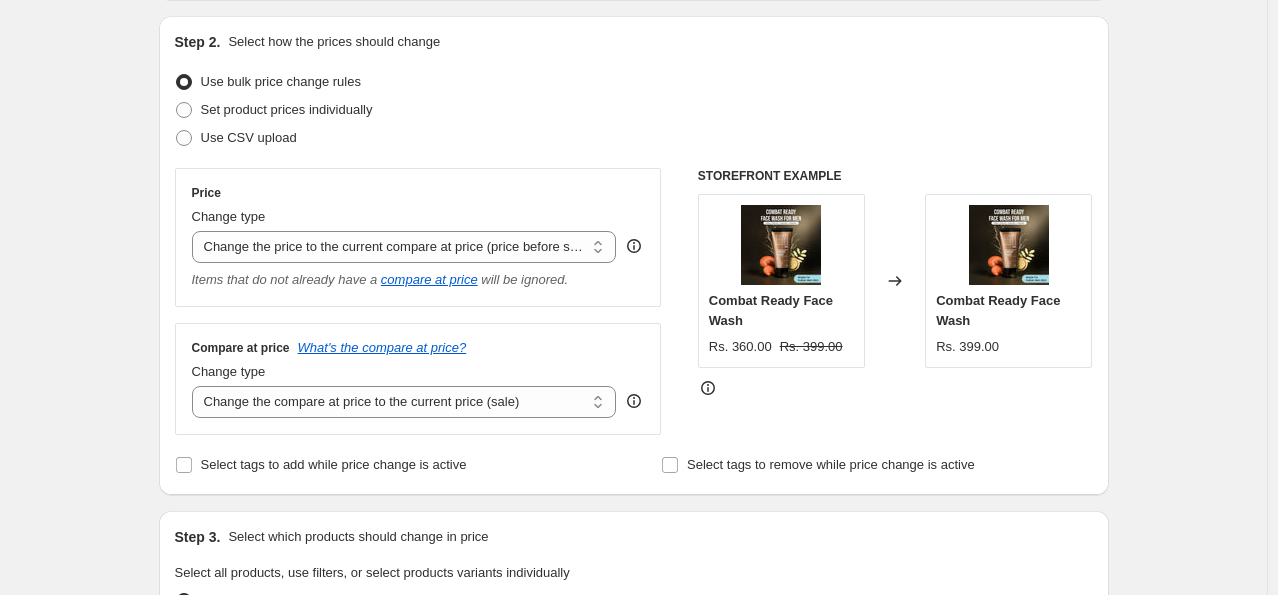 click on "Use bulk price change rules" at bounding box center [634, 82] 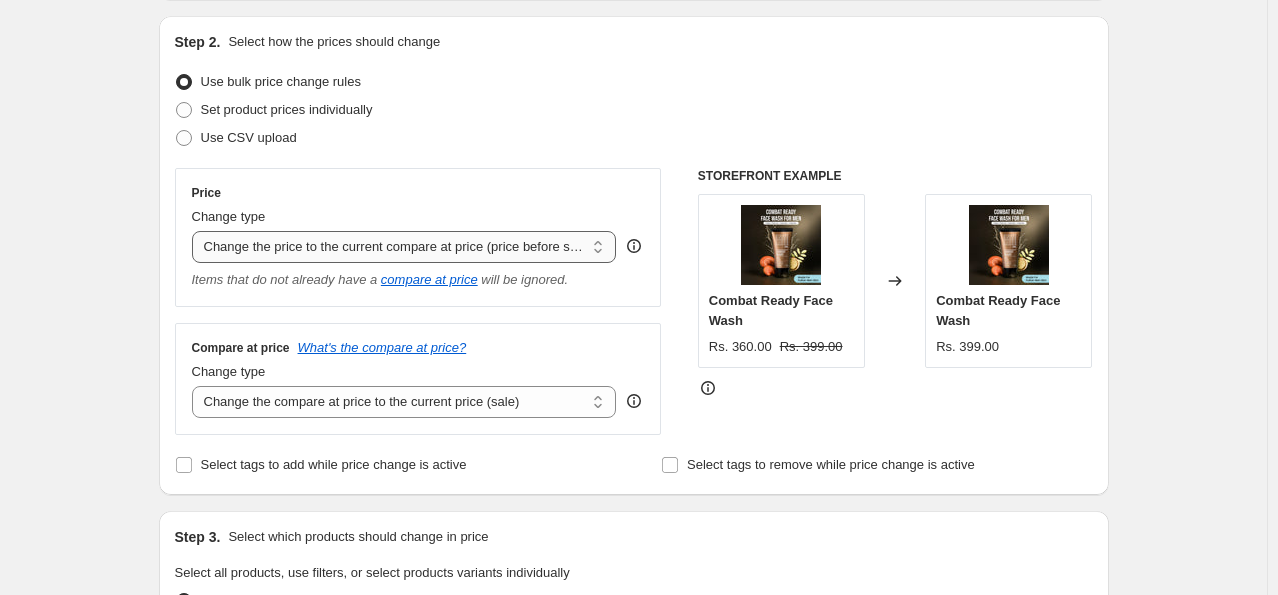 click on "Change the price to a certain amount Change the price by a certain amount Change the price by a certain percentage Change the price to the current compare at price (price before sale) Change the price by a certain amount relative to the compare at price Change the price by a certain percentage relative to the compare at price Don't change the price Change the price by a certain percentage relative to the cost per item Change price to certain cost margin" at bounding box center (404, 247) 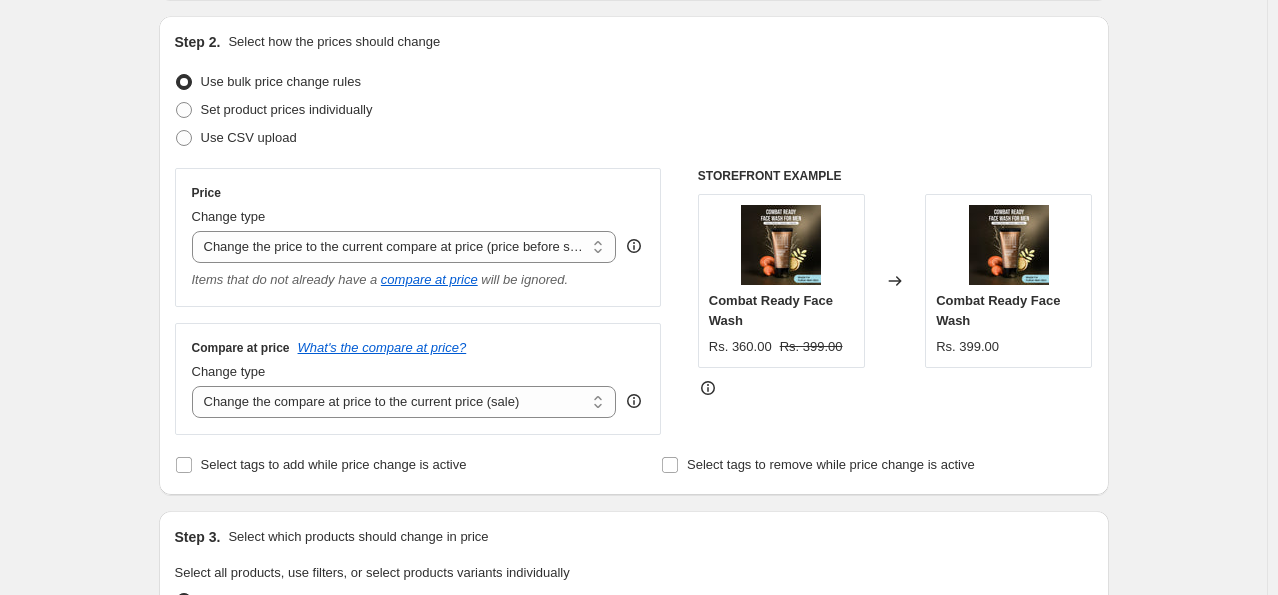 click on "Price Change type Change the price to a certain amount Change the price by a certain amount Change the price by a certain percentage Change the price to the current compare at price (price before sale) Change the price by a certain amount relative to the compare at price Change the price by a certain percentage relative to the compare at price Don't change the price Change the price by a certain percentage relative to the cost per item Change price to the current compare at price (price before sale) Items that do not already have a compare at price will be ignored." at bounding box center (418, 237) 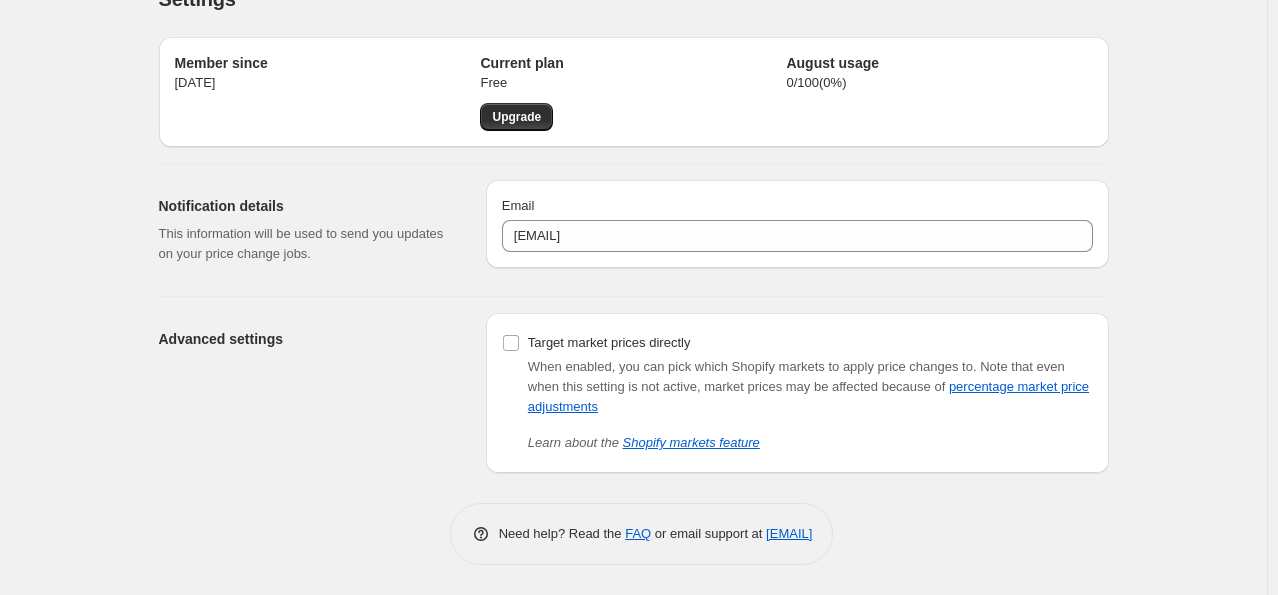 scroll, scrollTop: 38, scrollLeft: 0, axis: vertical 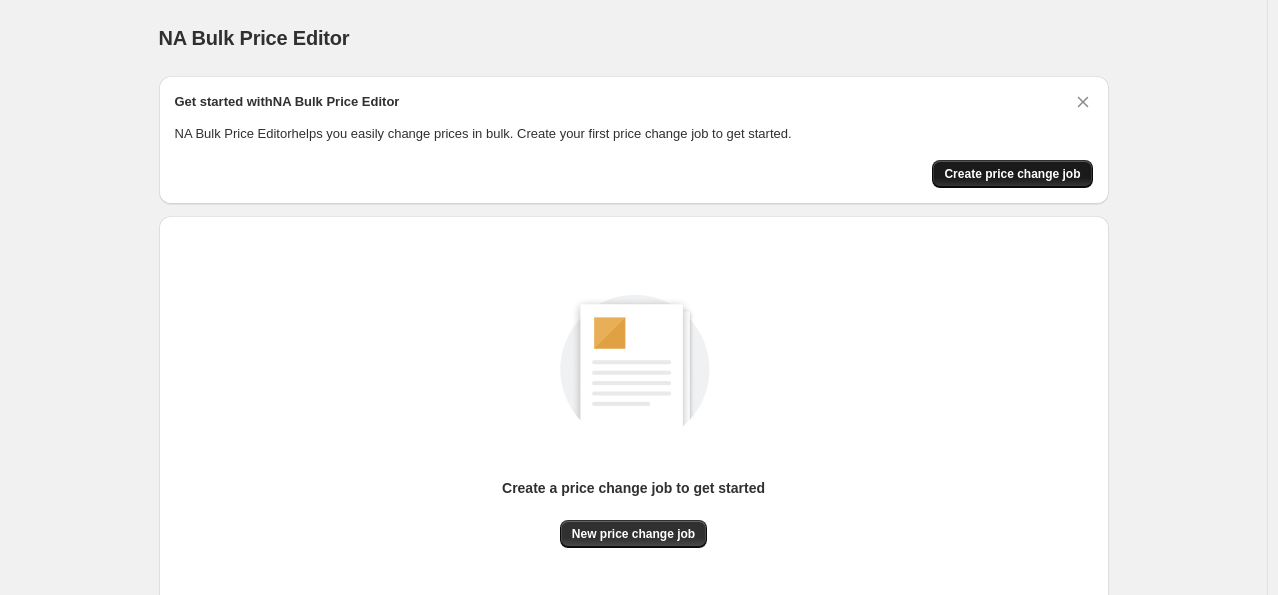 click on "Create price change job" at bounding box center [1012, 174] 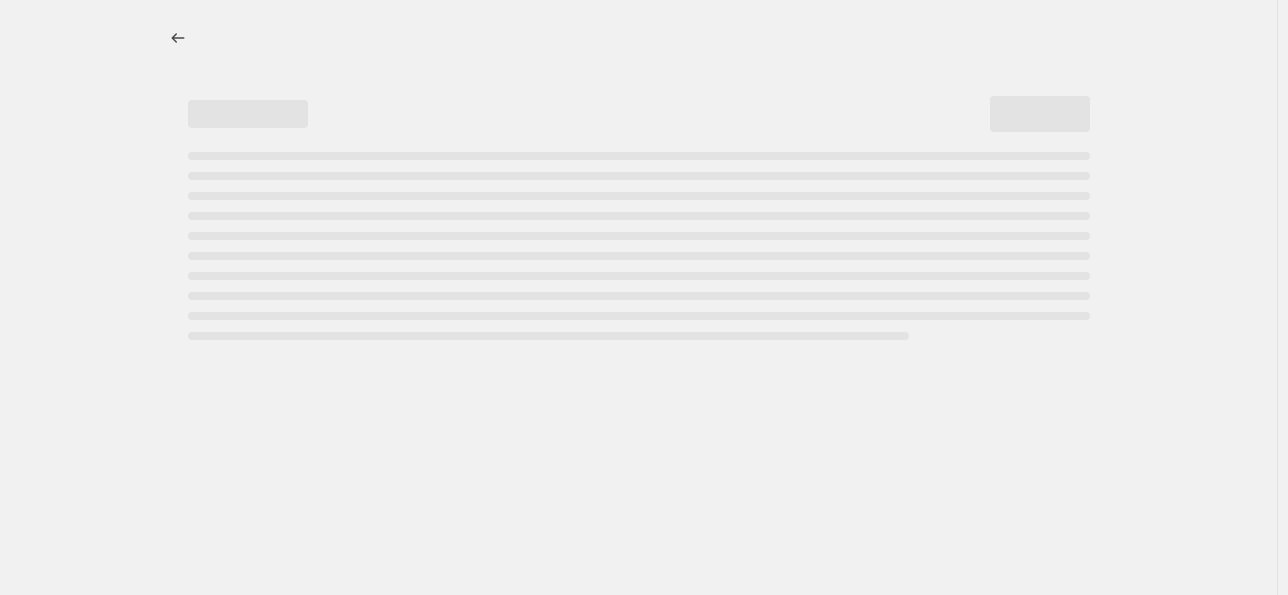 select on "percentage" 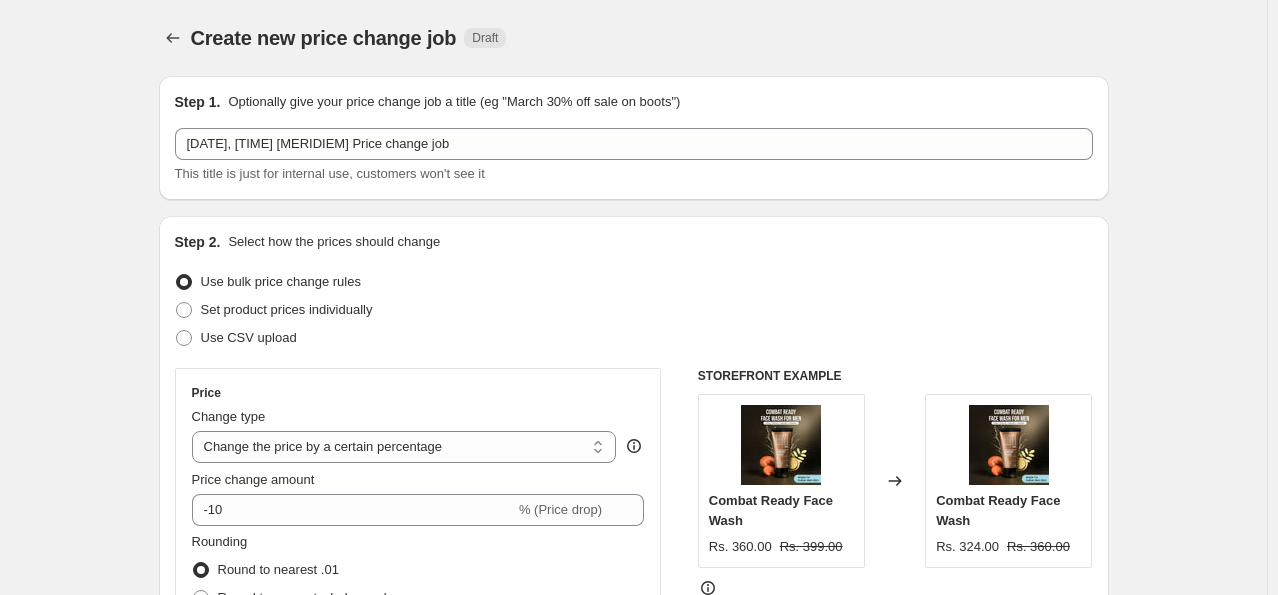 scroll, scrollTop: 100, scrollLeft: 0, axis: vertical 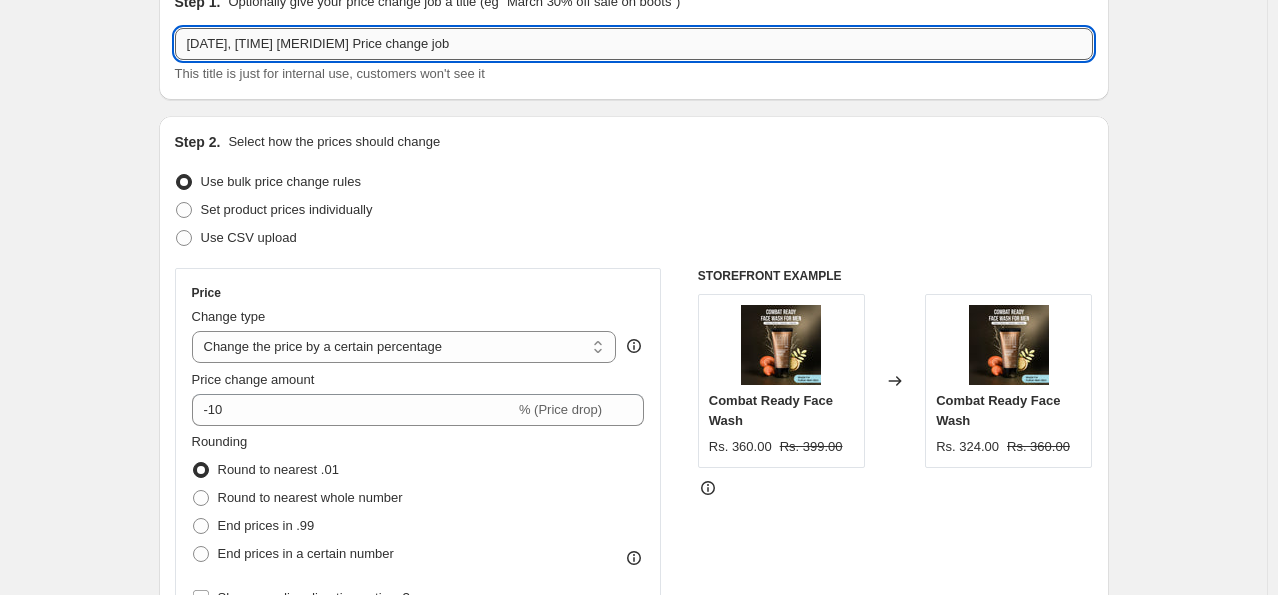 click on "[DATE], [TIME] [MERIDIEM] Price change job" at bounding box center [634, 44] 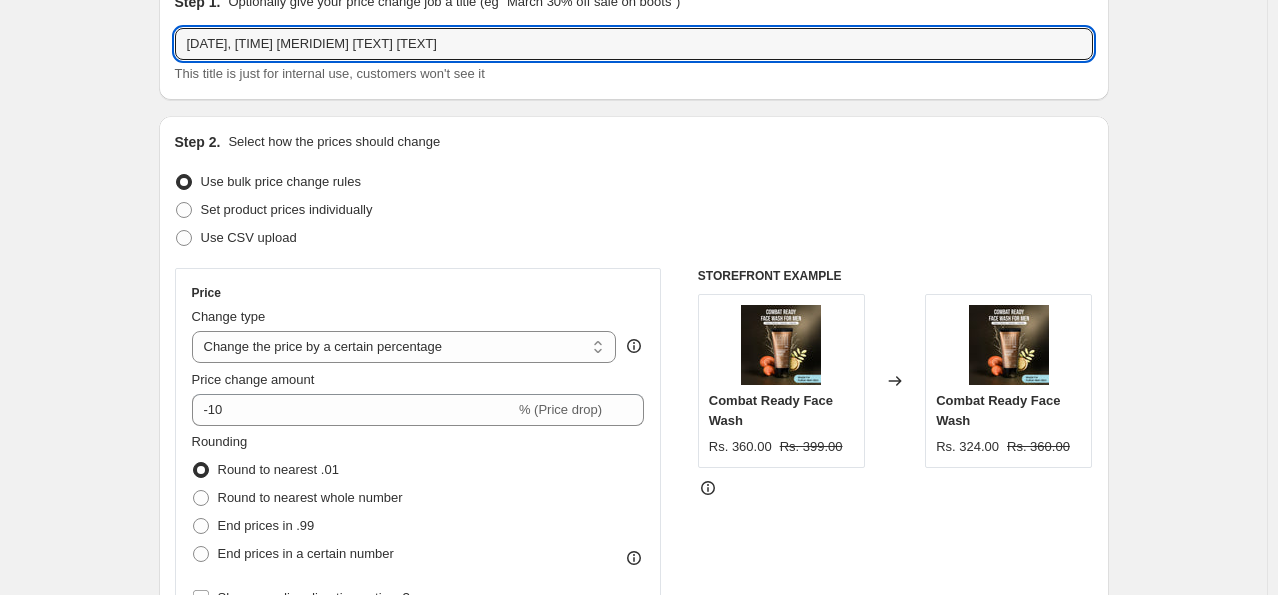 drag, startPoint x: 536, startPoint y: 32, endPoint x: 123, endPoint y: 71, distance: 414.8373 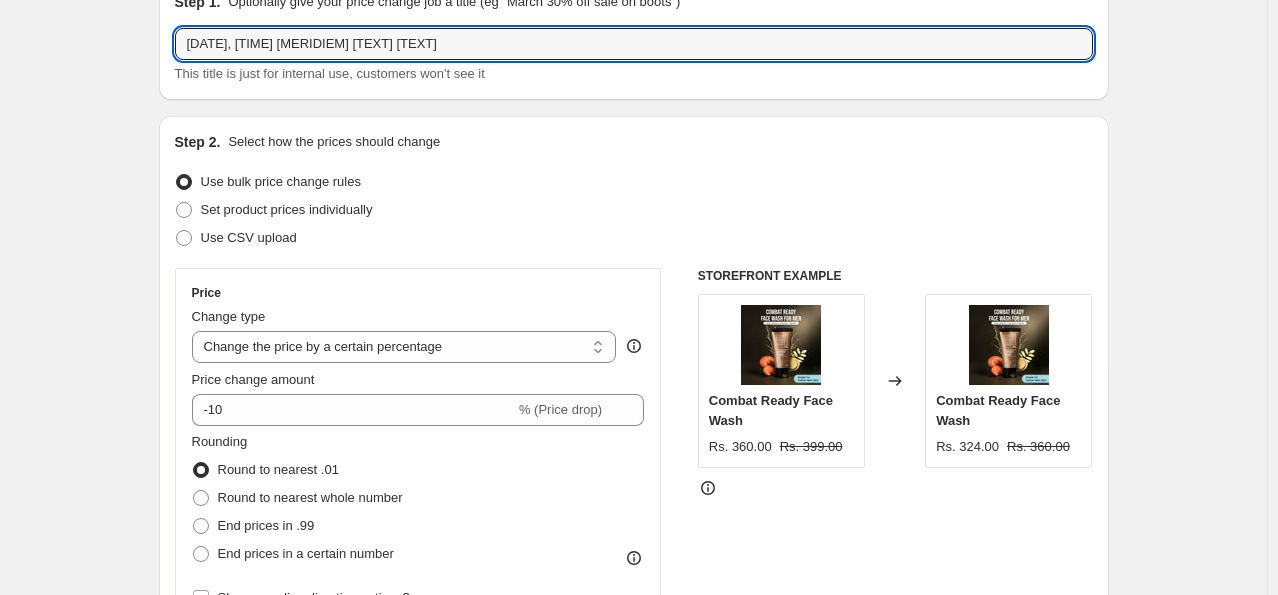 click on "Create new price change job. This page is ready Create new price change job Draft Step 1. Optionally give your price change job a title (eg "March 30% off sale on boots") [DATE], [TIME] [MERIDIEM] Price [TEXT]hange job This title is just for internal use, customers won't see it Step 2. Select how the prices should change Use bulk price change rules Set product prices individually Use CSV upload Price Change type Change the price to a certain amount Change the price by a certain amount Change the price by a certain percentage Change the price to the current compare at price (price before sale) Change the price by a certain amount relative to the compare at price Change the price by a certain percentage relative to the compare at price Don't change the price Change the price by a certain percentage relative to the cost per item Change price to certain cost margin Change the price by a certain percentage Price change amount -10 % (Price drop) Rounding Round to nearest .01 Round to nearest whole number FAQ" at bounding box center [633, 906] 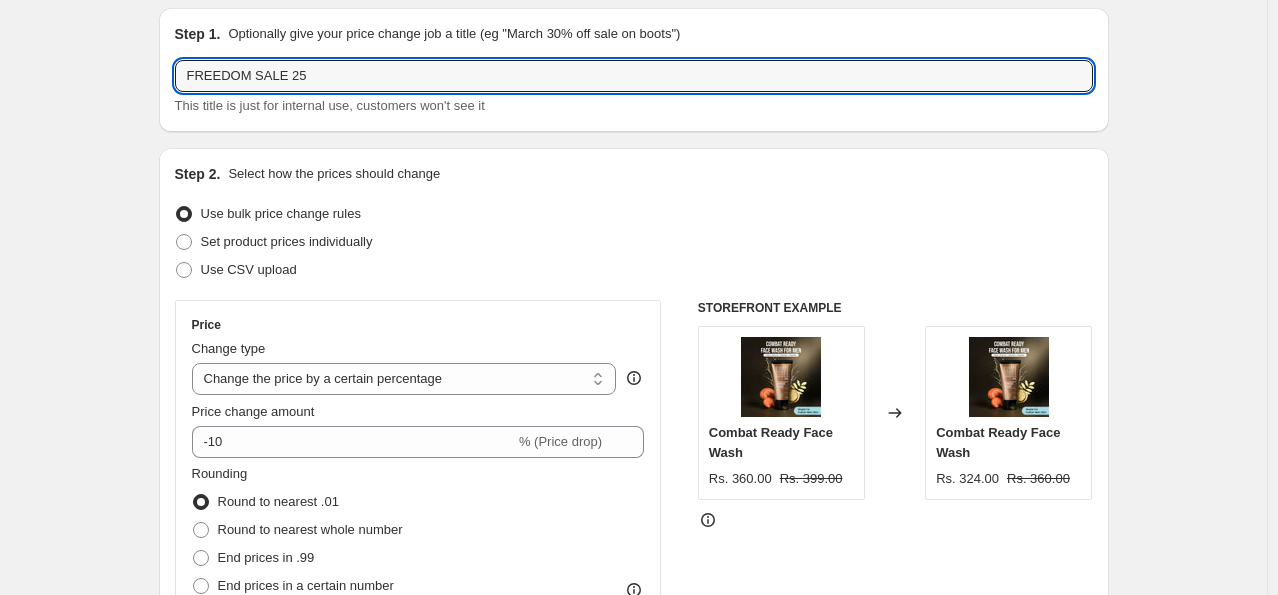 scroll, scrollTop: 0, scrollLeft: 0, axis: both 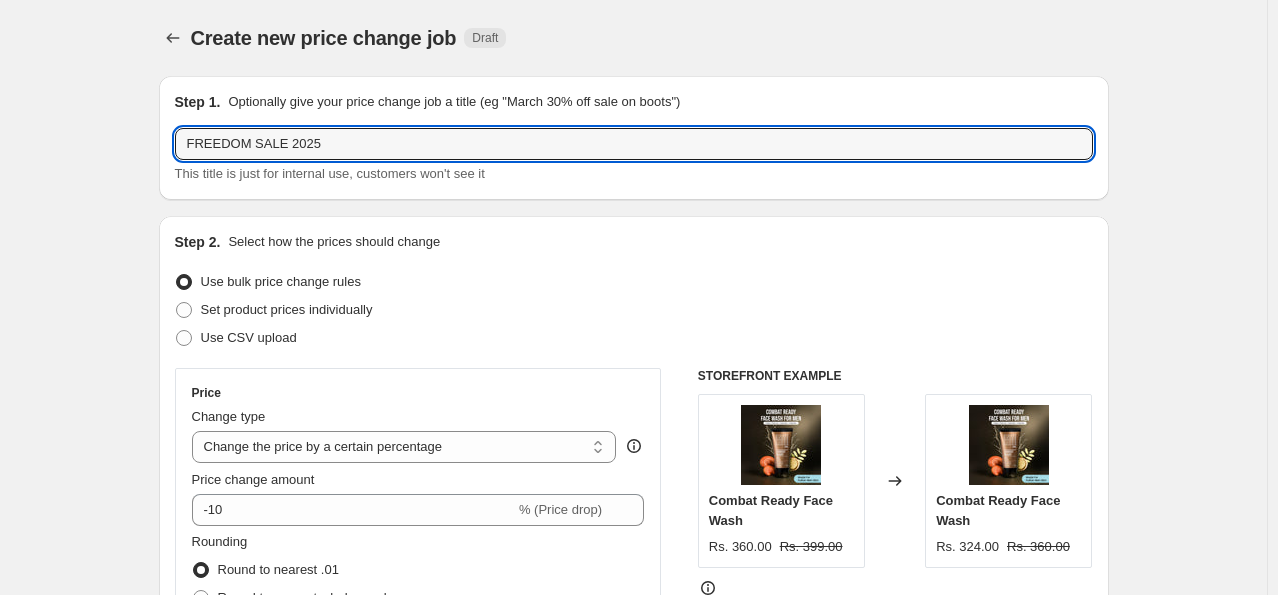 type on "FREEDOM SALE 2025" 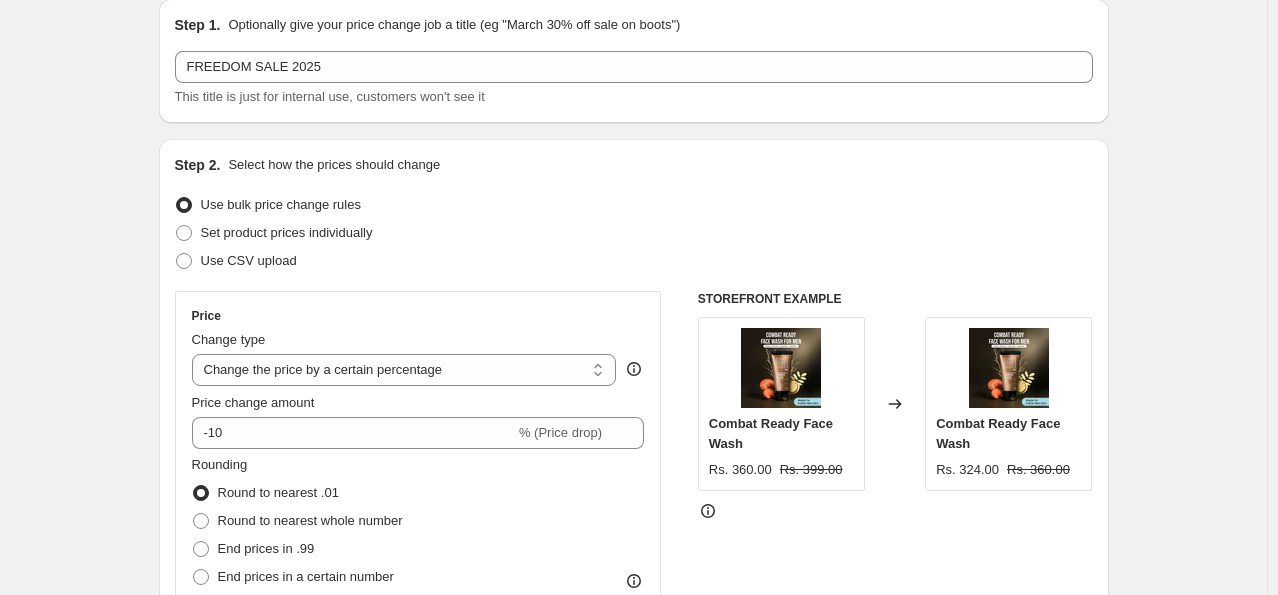 scroll, scrollTop: 100, scrollLeft: 0, axis: vertical 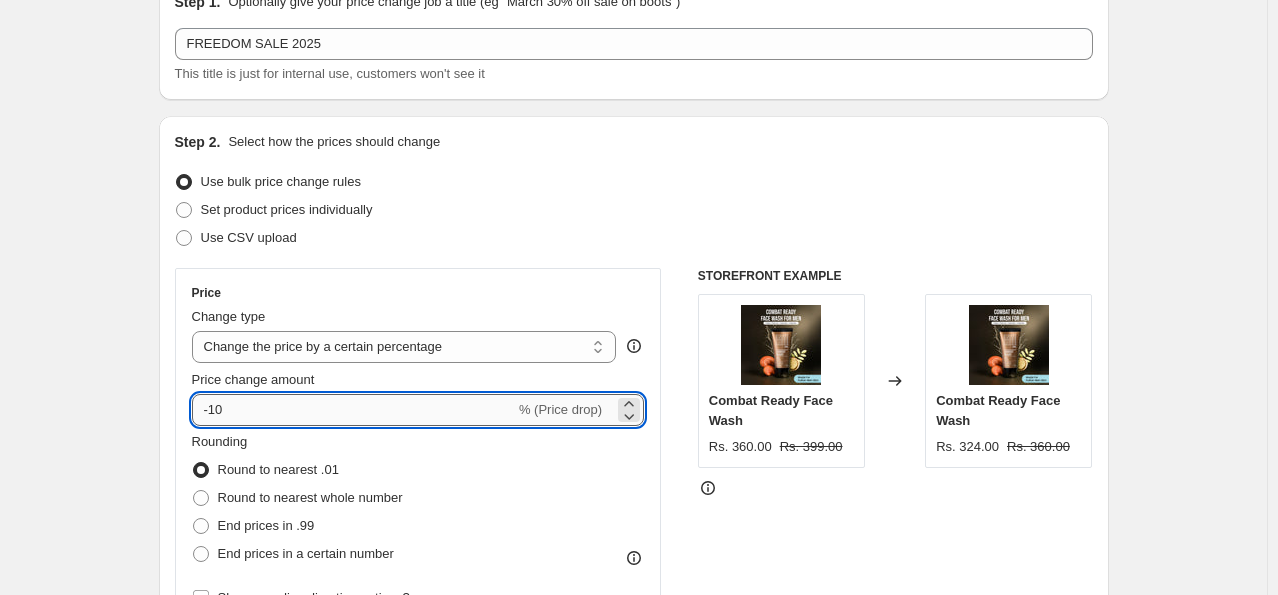 click on "-10" at bounding box center [353, 410] 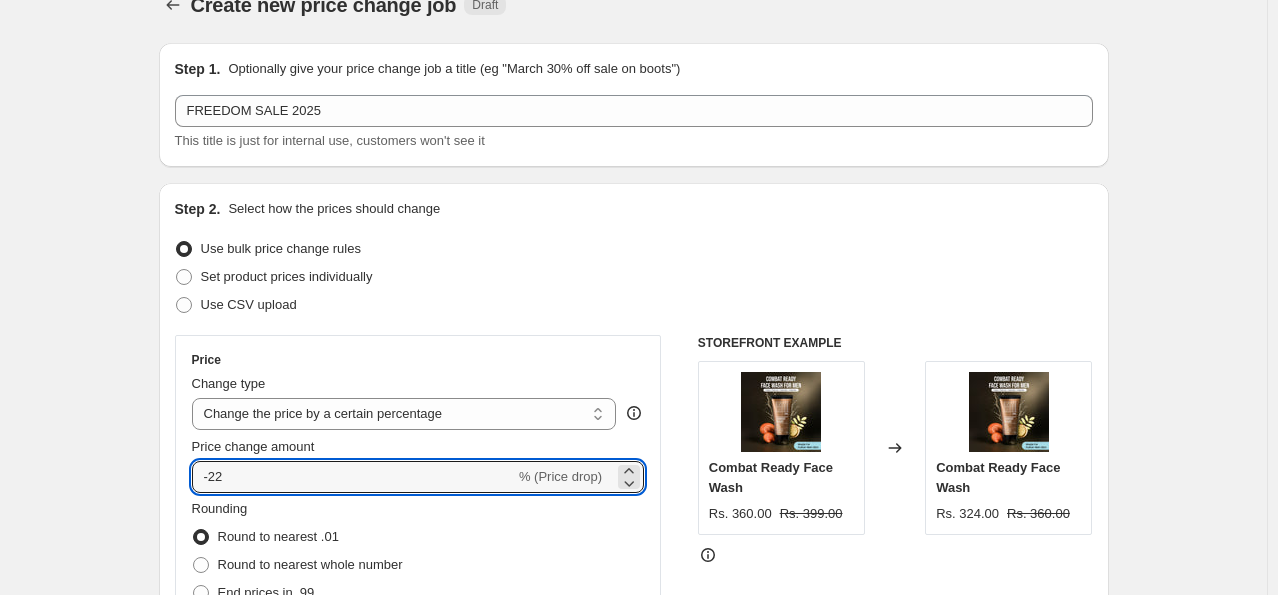 scroll, scrollTop: 0, scrollLeft: 0, axis: both 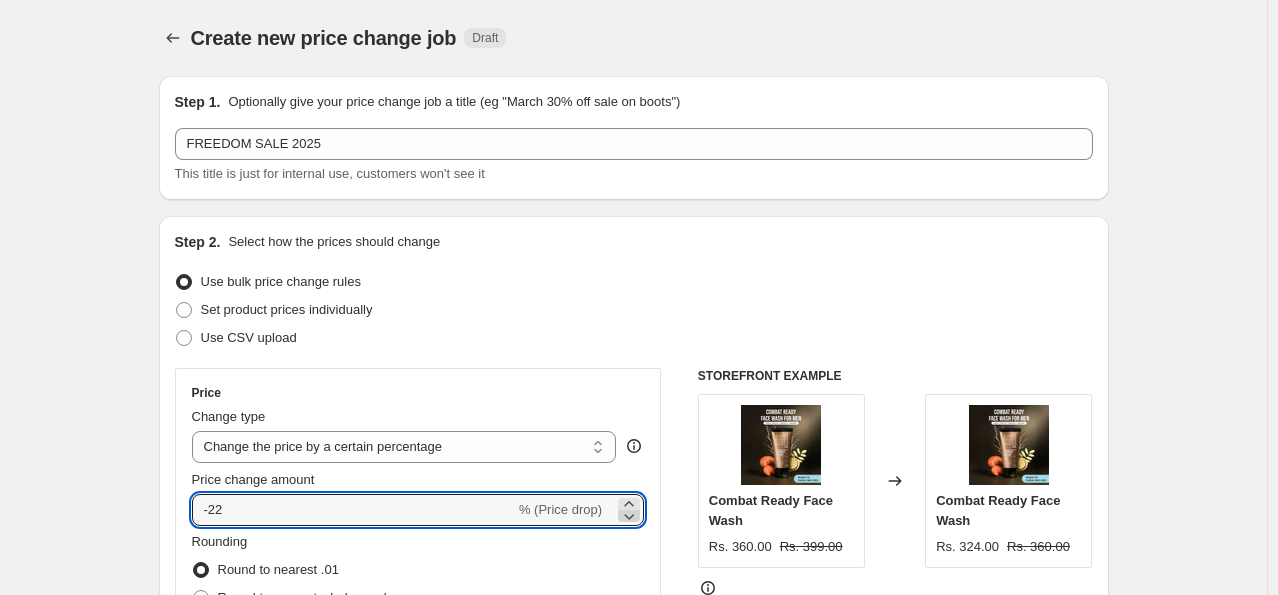 click 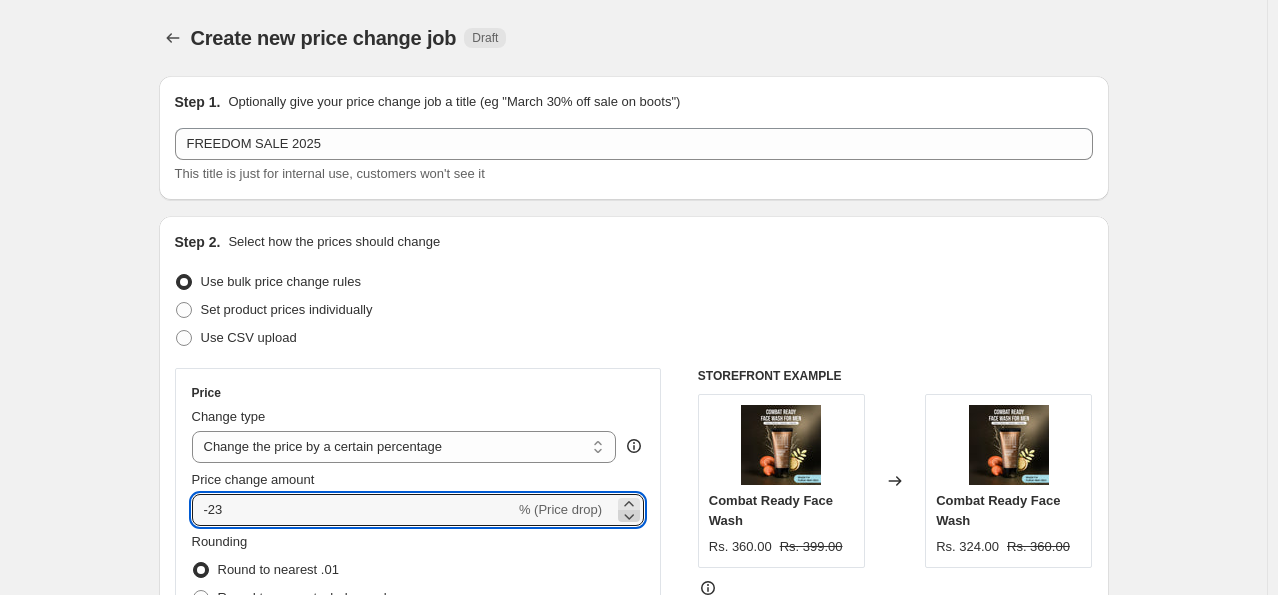 click 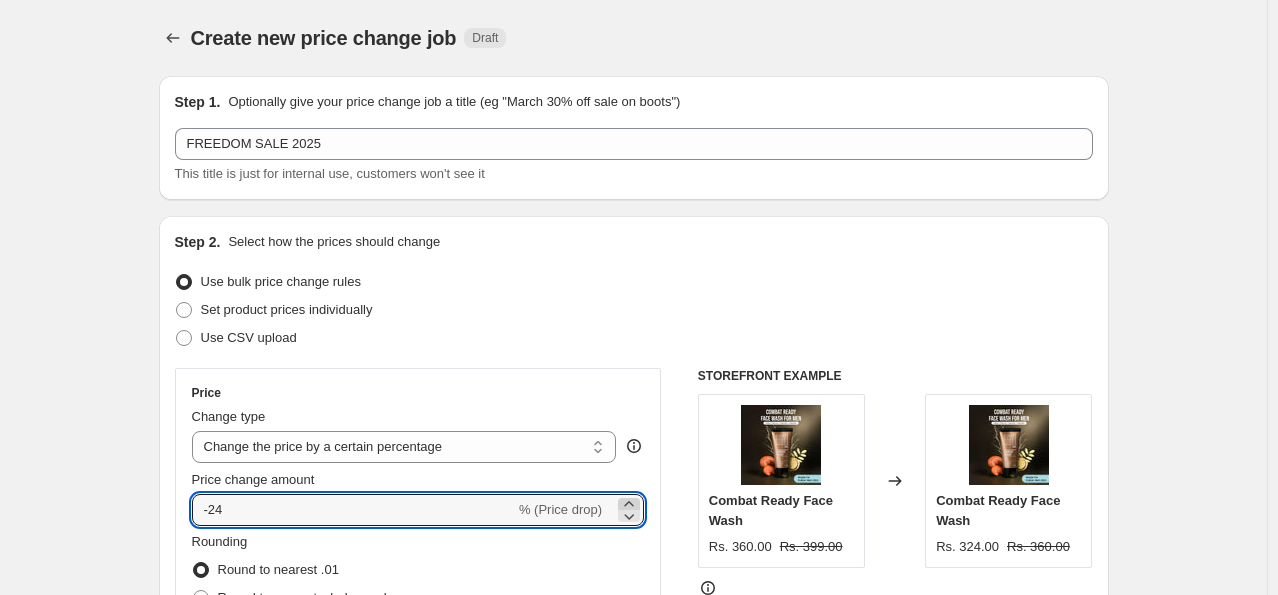 click 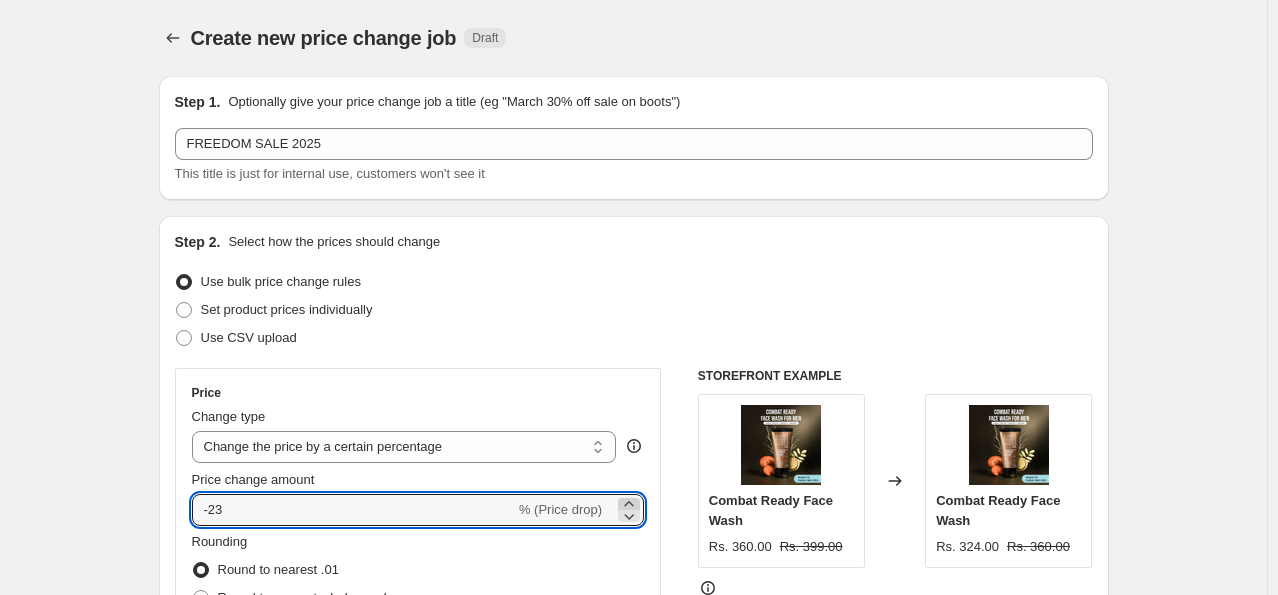 click 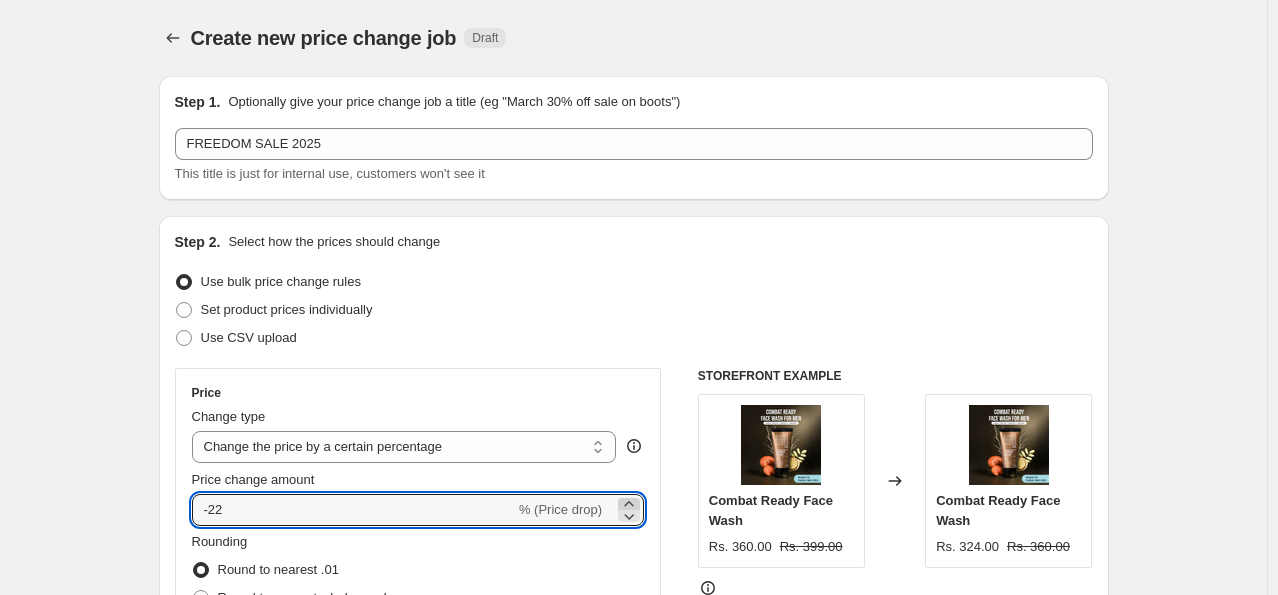 click 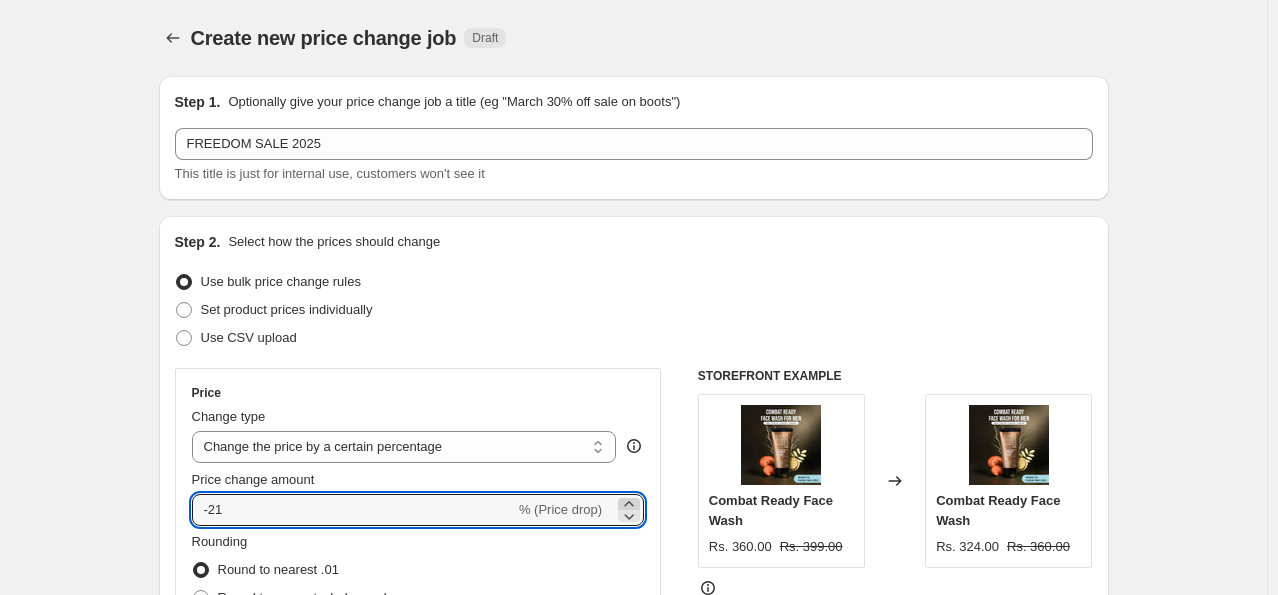 click 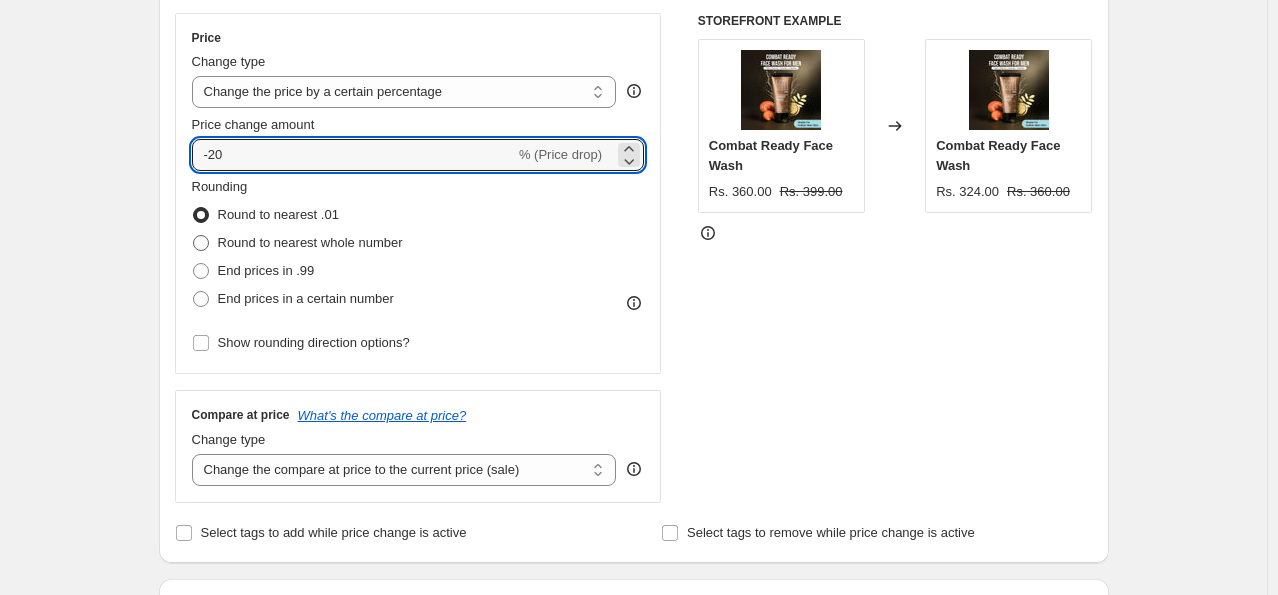 scroll, scrollTop: 320, scrollLeft: 0, axis: vertical 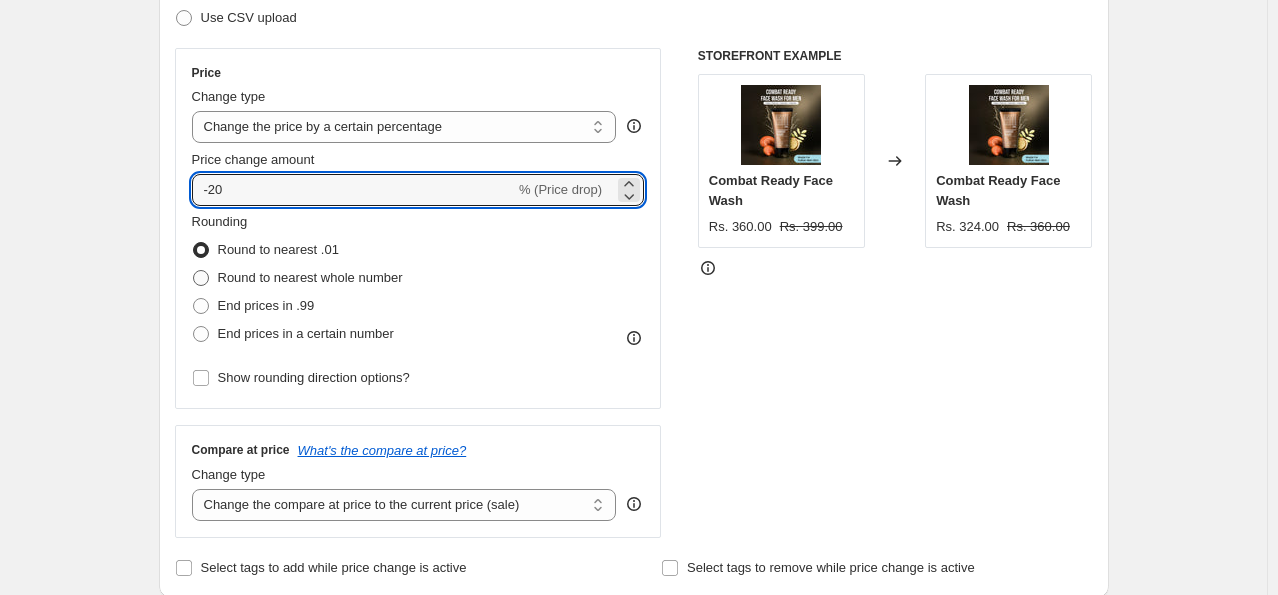 click at bounding box center (201, 278) 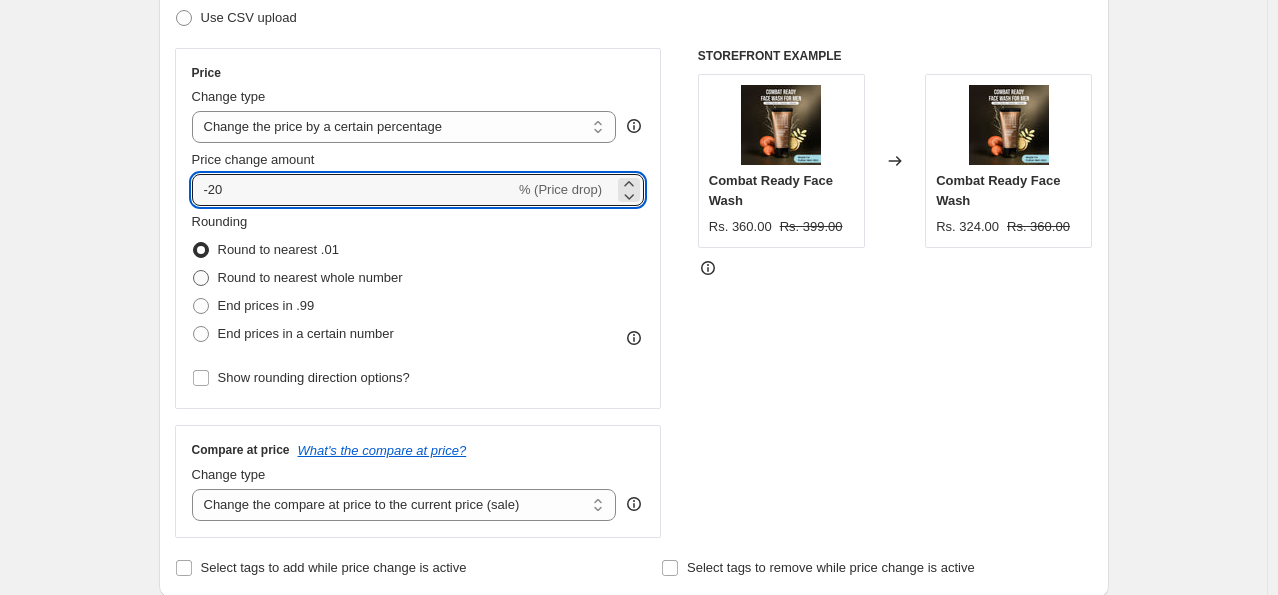 radio on "true" 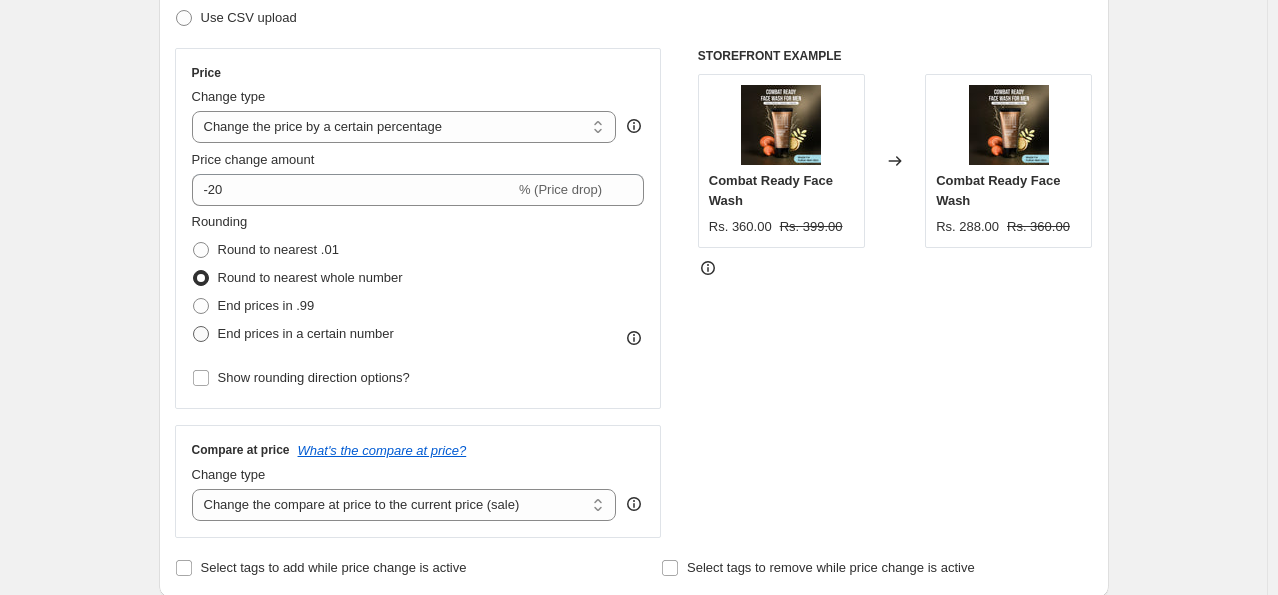 click at bounding box center [201, 334] 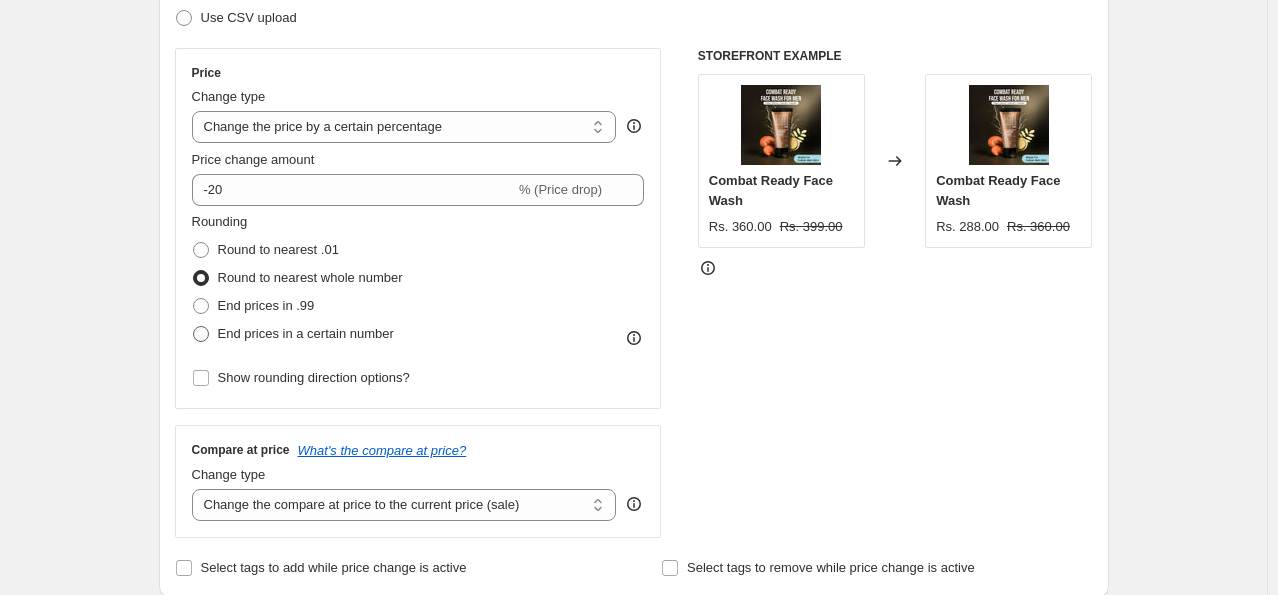 radio on "true" 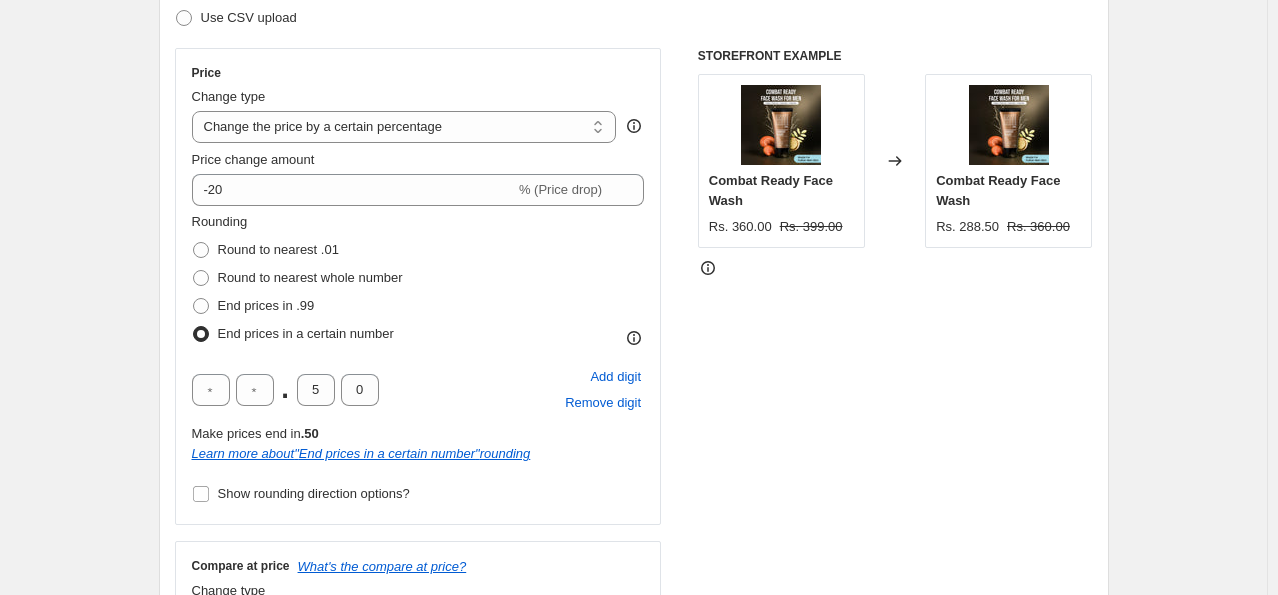 click at bounding box center (201, 334) 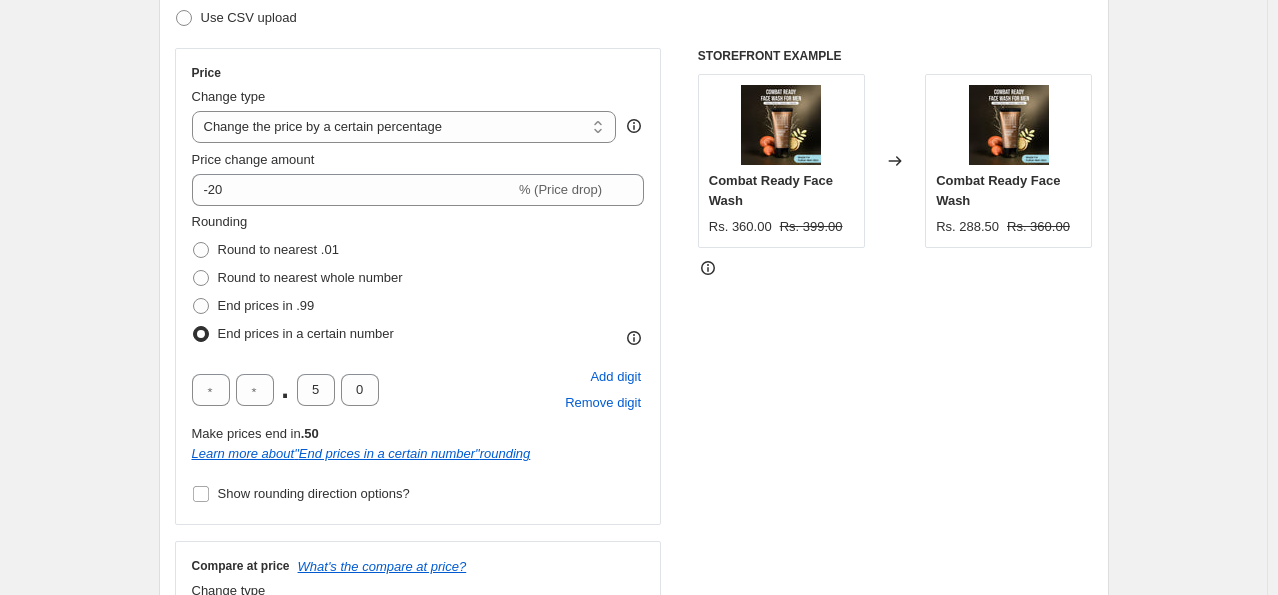 click on "End prices in a certain number" at bounding box center [193, 326] 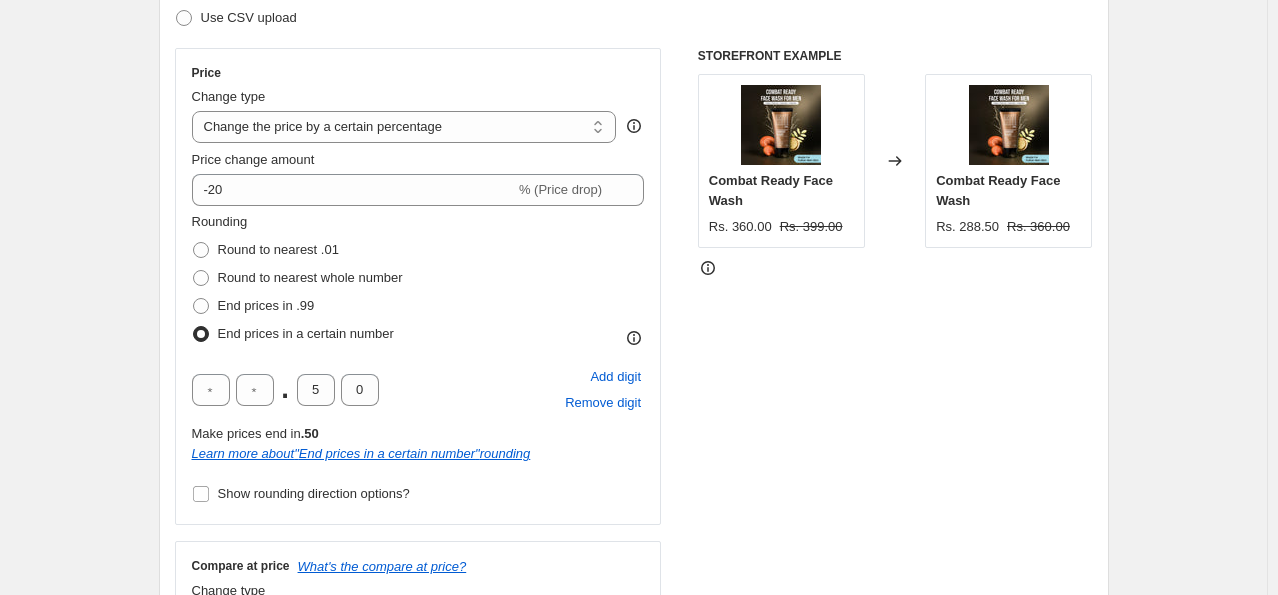 click at bounding box center (201, 334) 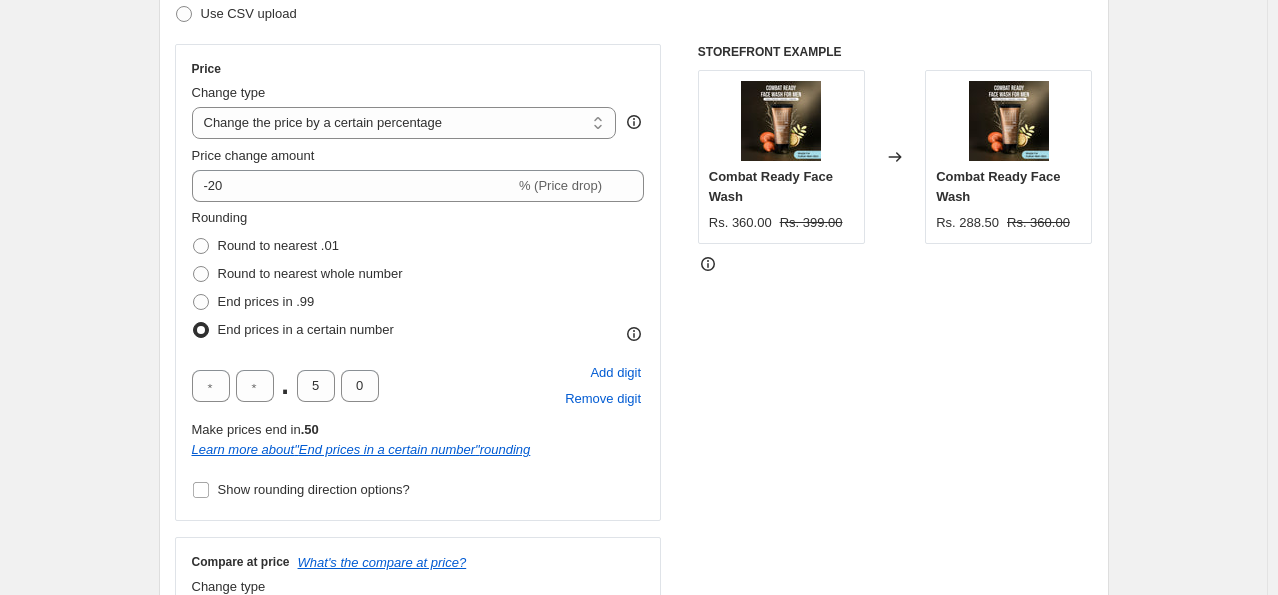 scroll, scrollTop: 320, scrollLeft: 0, axis: vertical 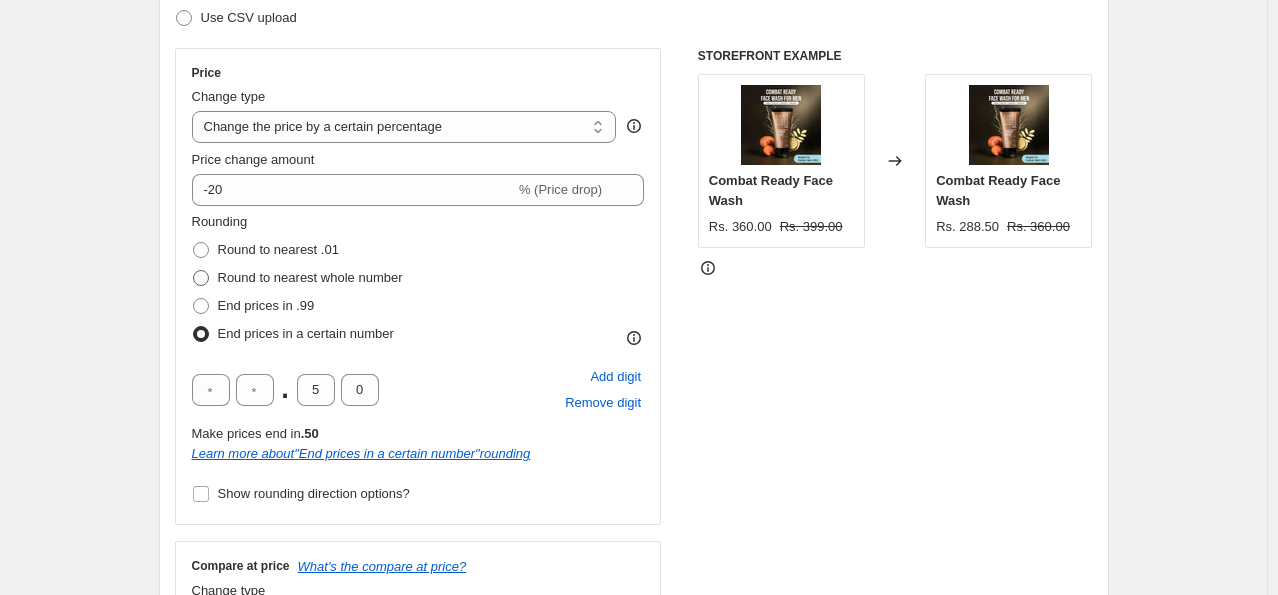 click at bounding box center (201, 278) 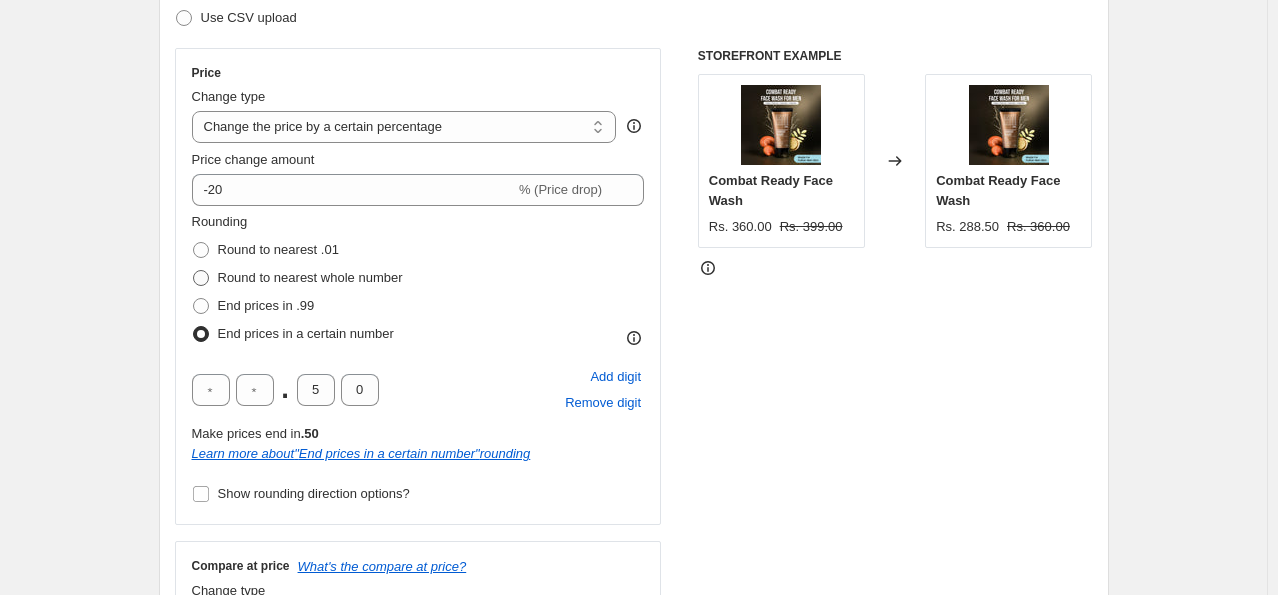 click on "Round to nearest whole number" at bounding box center (193, 270) 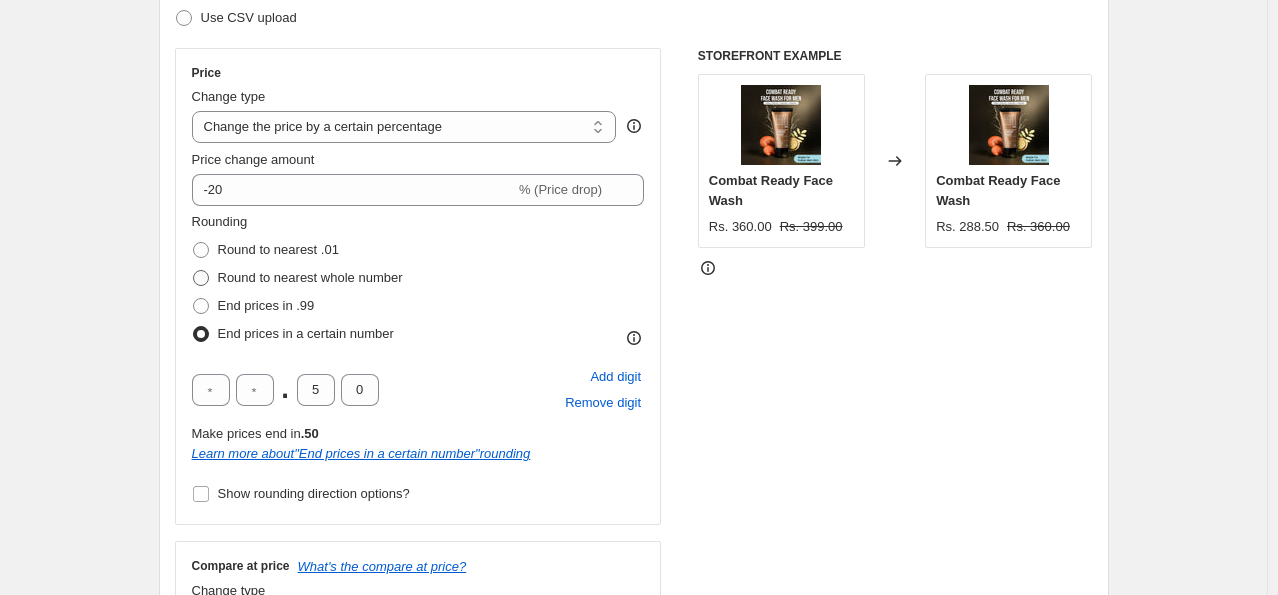 radio on "true" 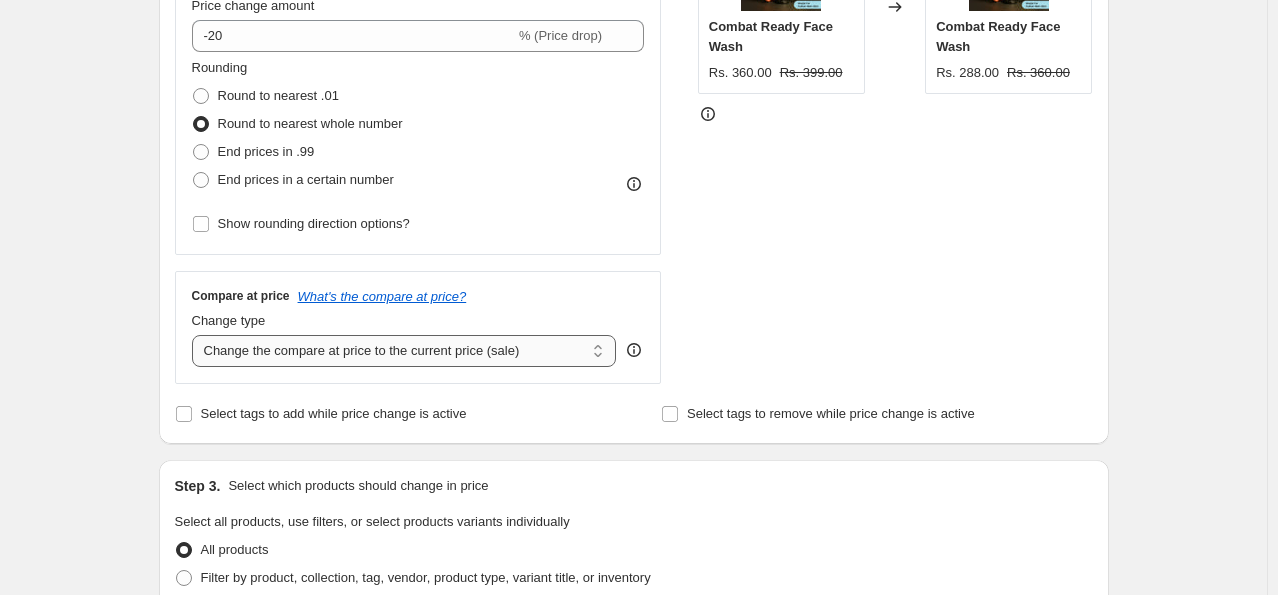 scroll, scrollTop: 520, scrollLeft: 0, axis: vertical 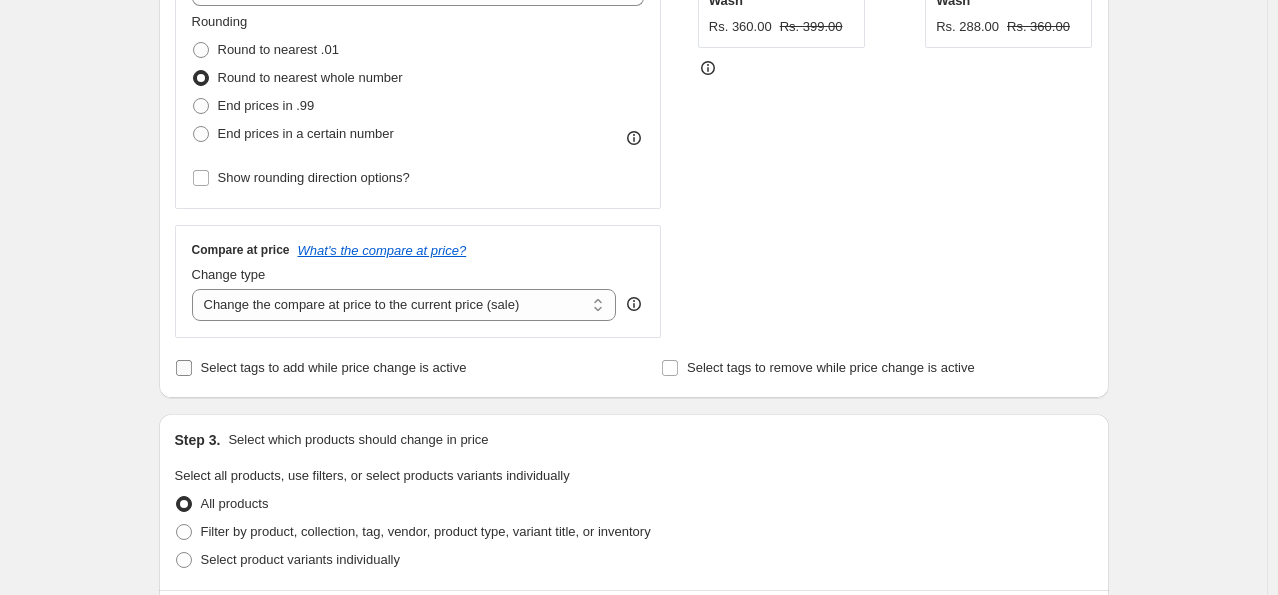 click on "Select tags to add while price change is active" at bounding box center [321, 368] 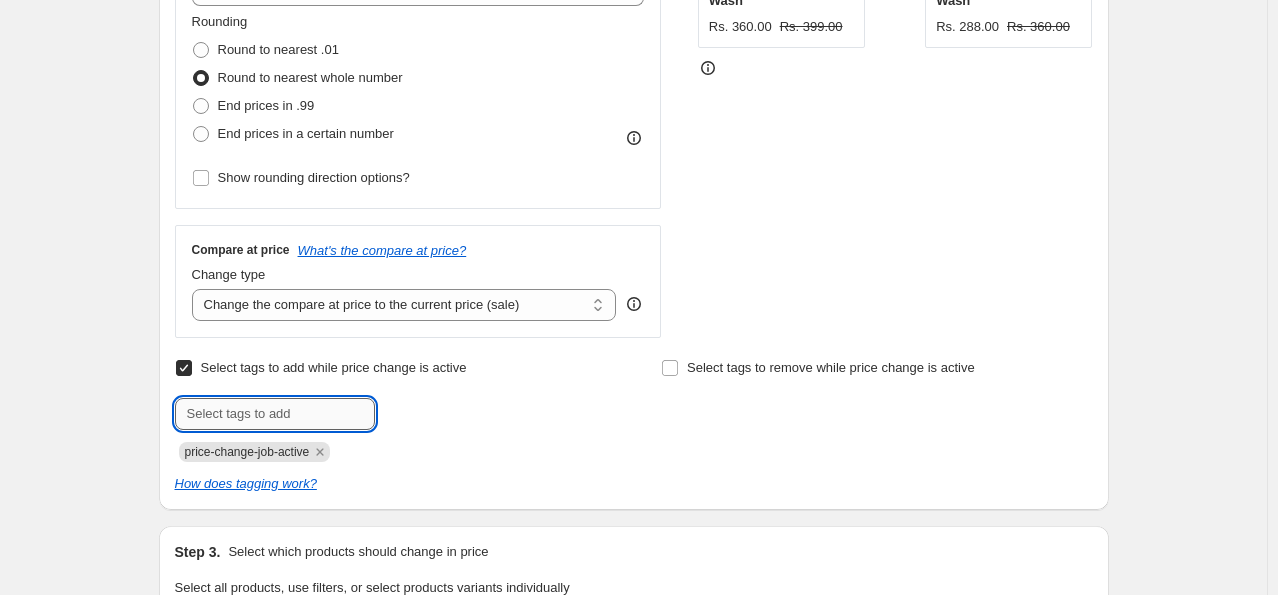 click at bounding box center [275, 414] 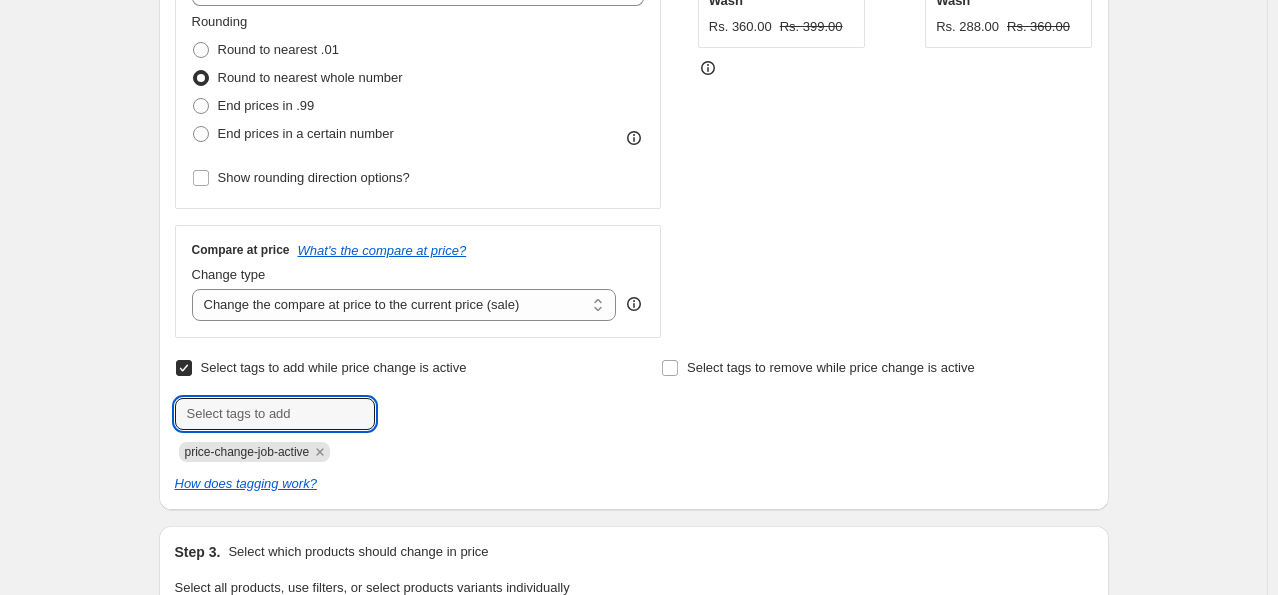 click on "Select tags to add while price change is active" at bounding box center (184, 368) 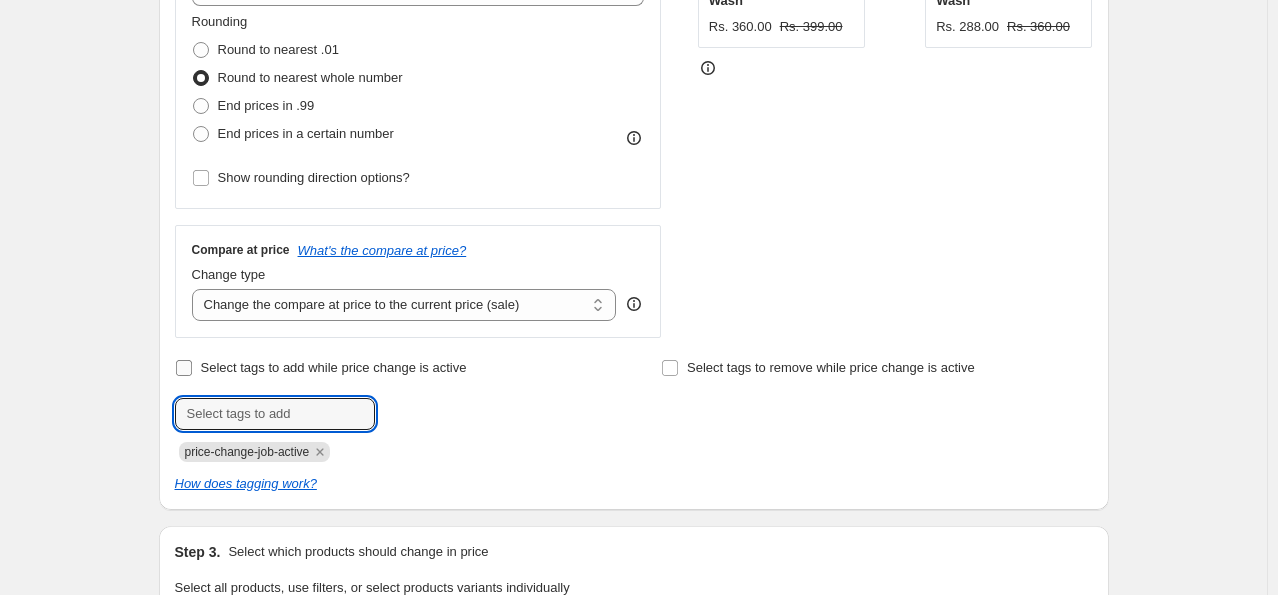 checkbox on "false" 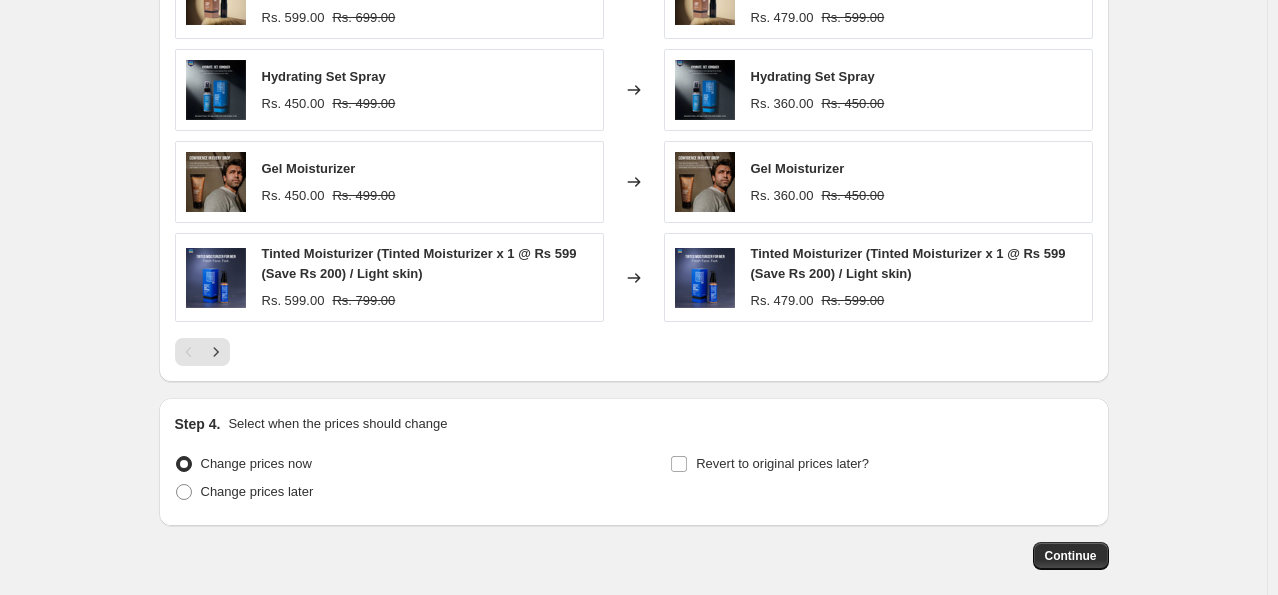 scroll, scrollTop: 1320, scrollLeft: 0, axis: vertical 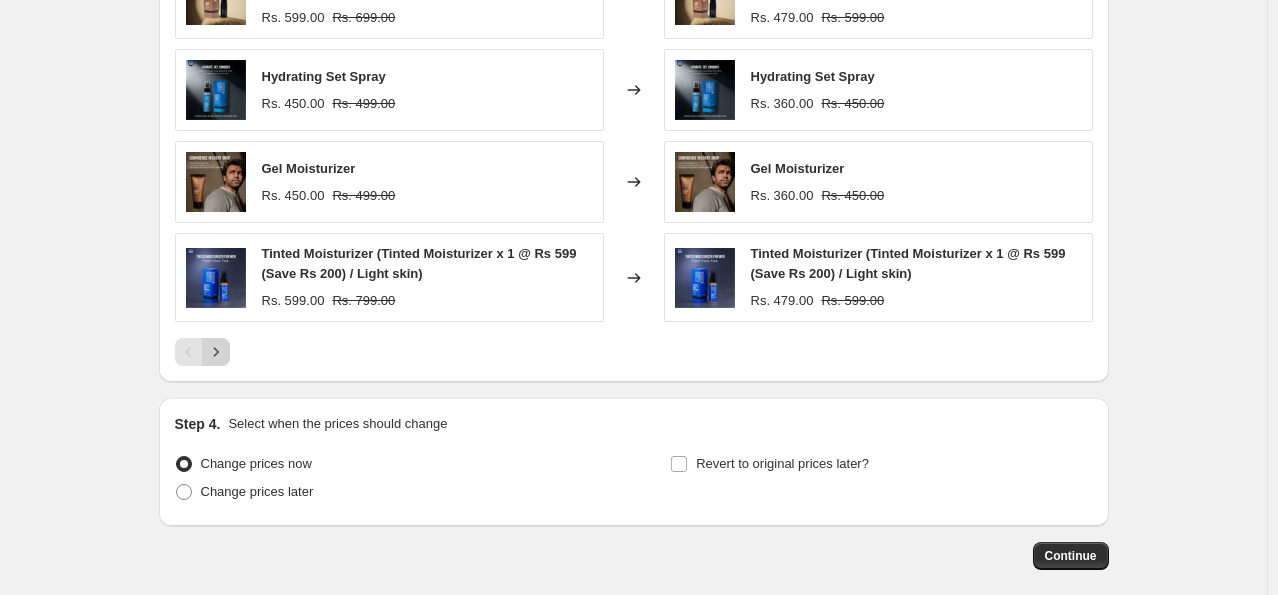 click 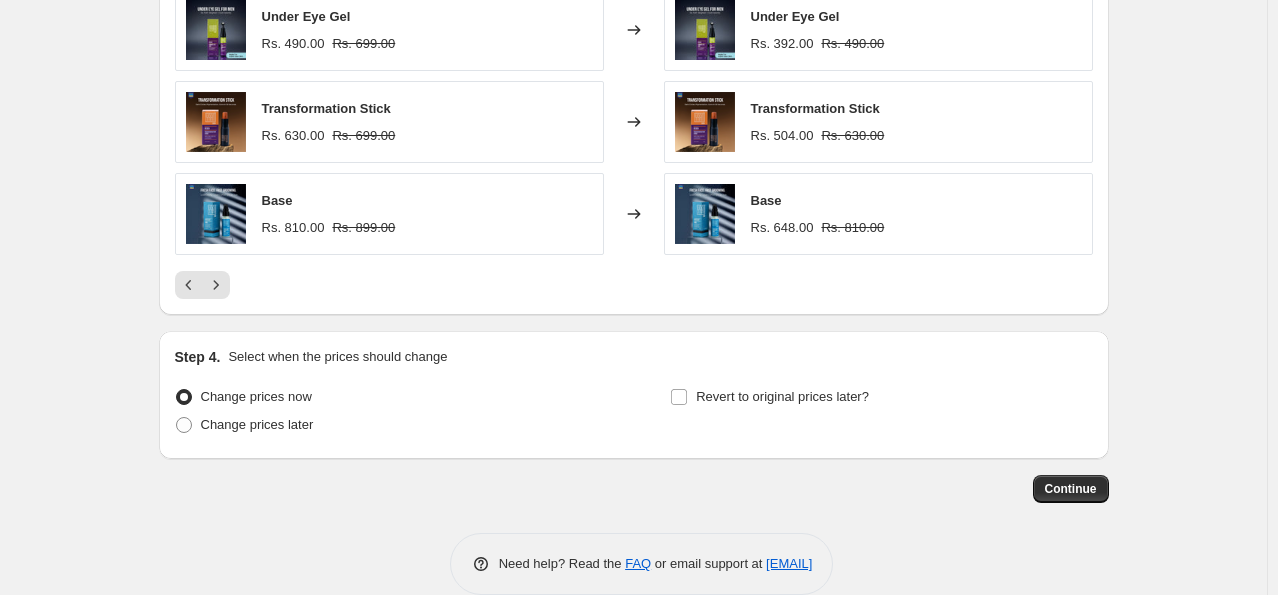 scroll, scrollTop: 1388, scrollLeft: 0, axis: vertical 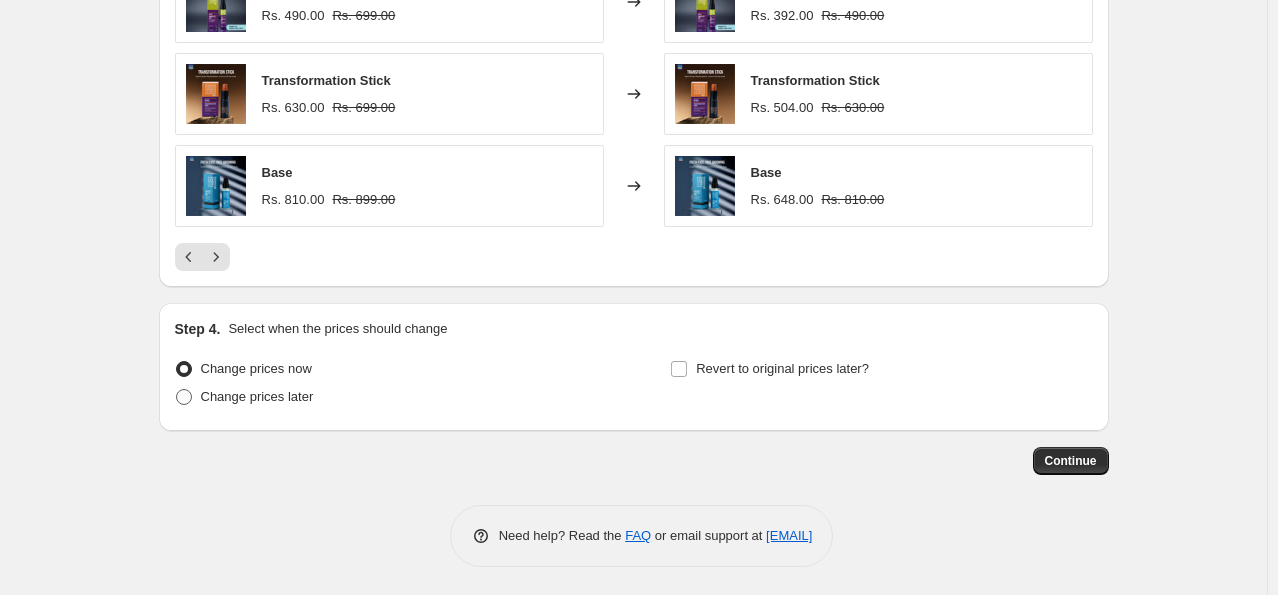 click at bounding box center (184, 397) 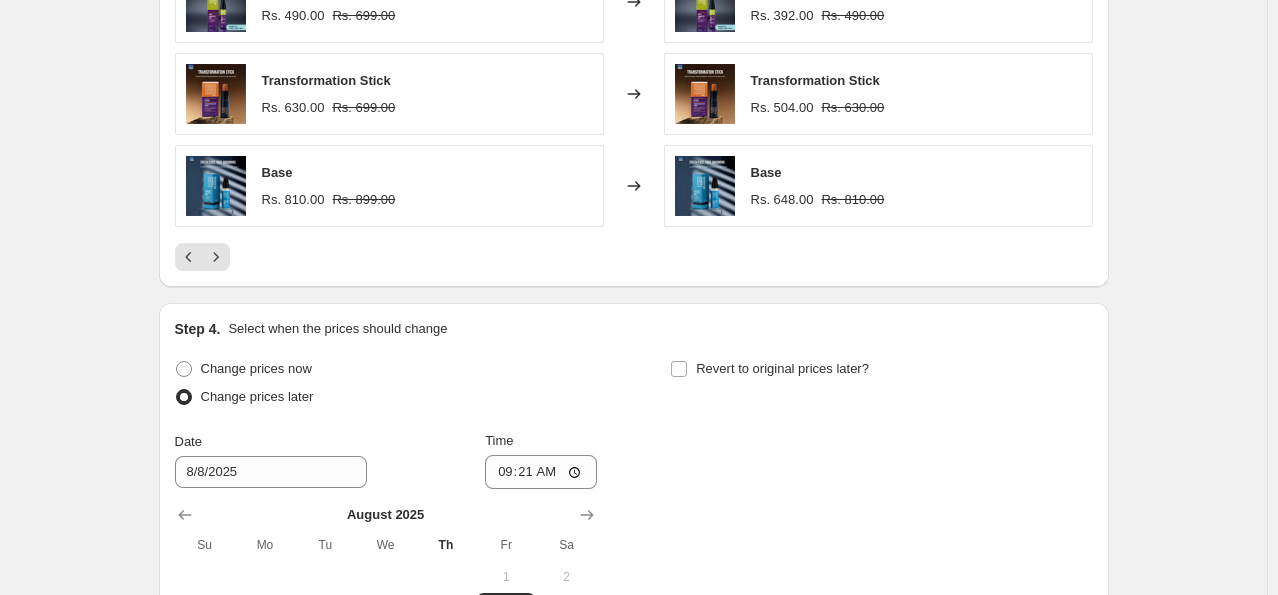 scroll, scrollTop: 1588, scrollLeft: 0, axis: vertical 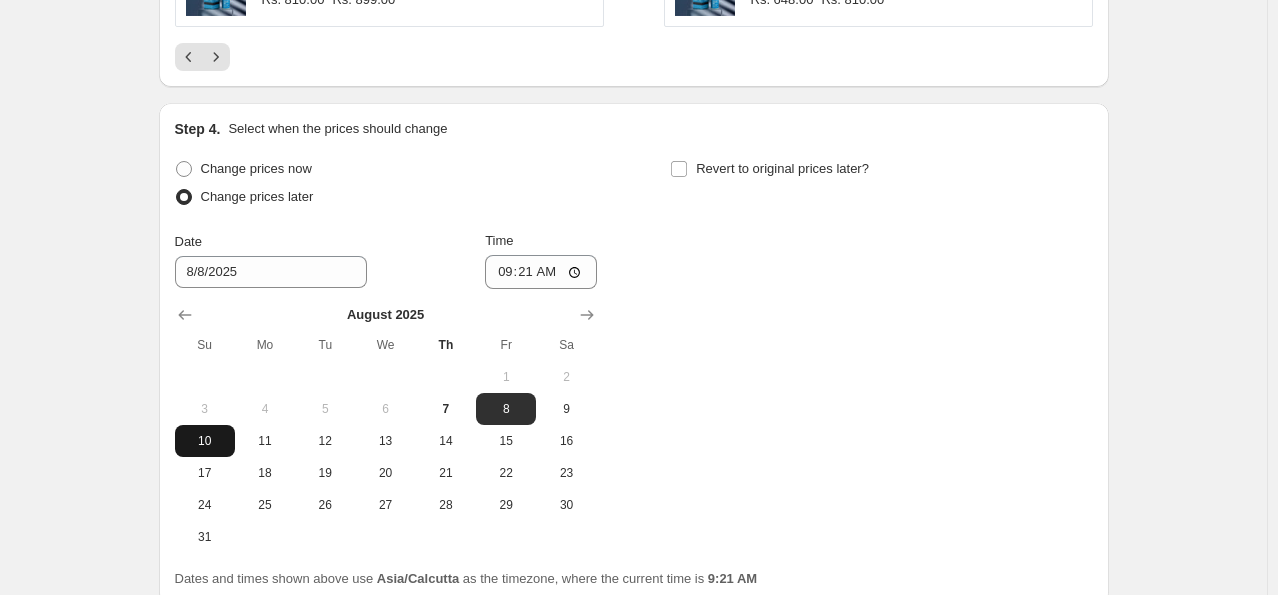 click on "10" at bounding box center [205, 441] 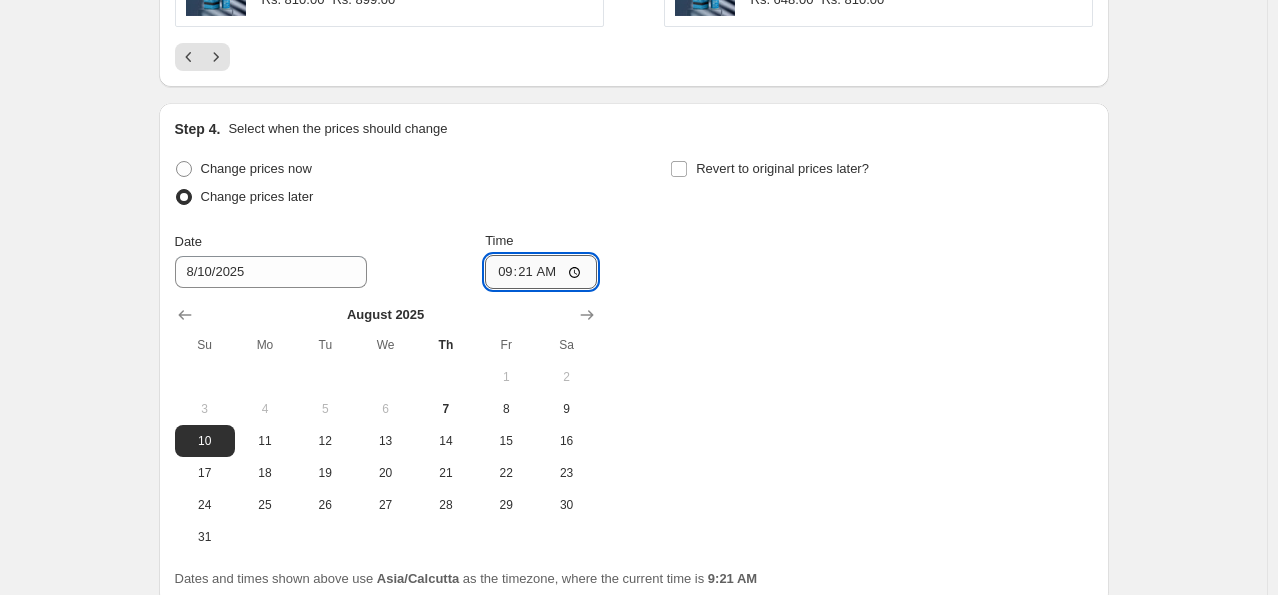 click on "09:21" at bounding box center (541, 272) 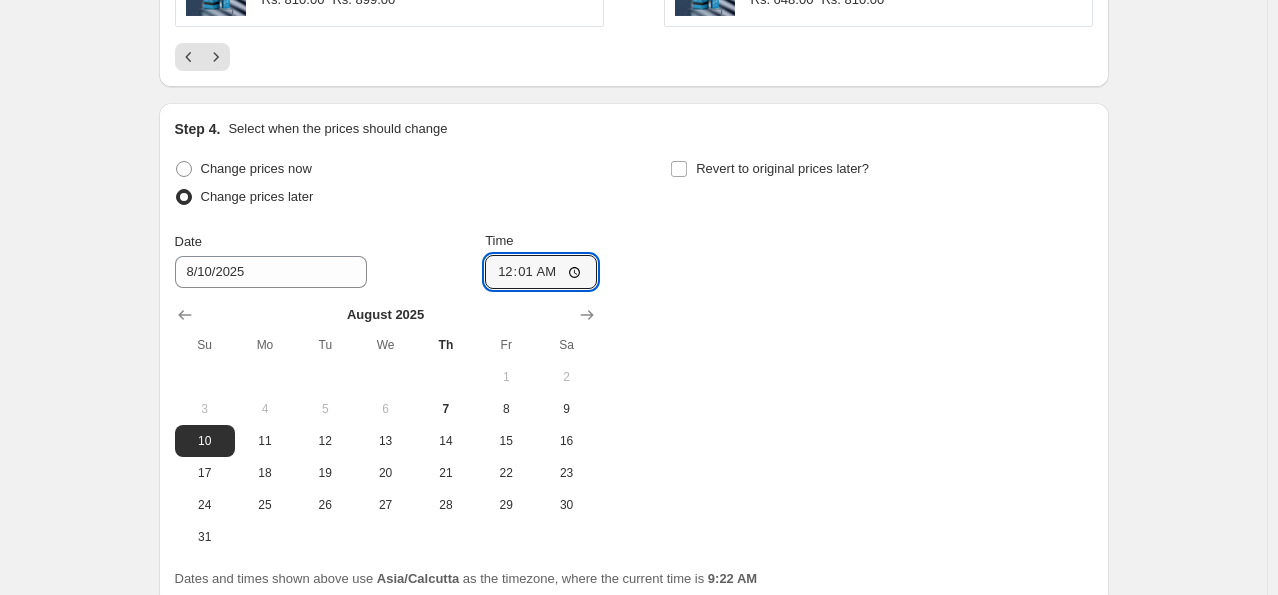 type on "00:01" 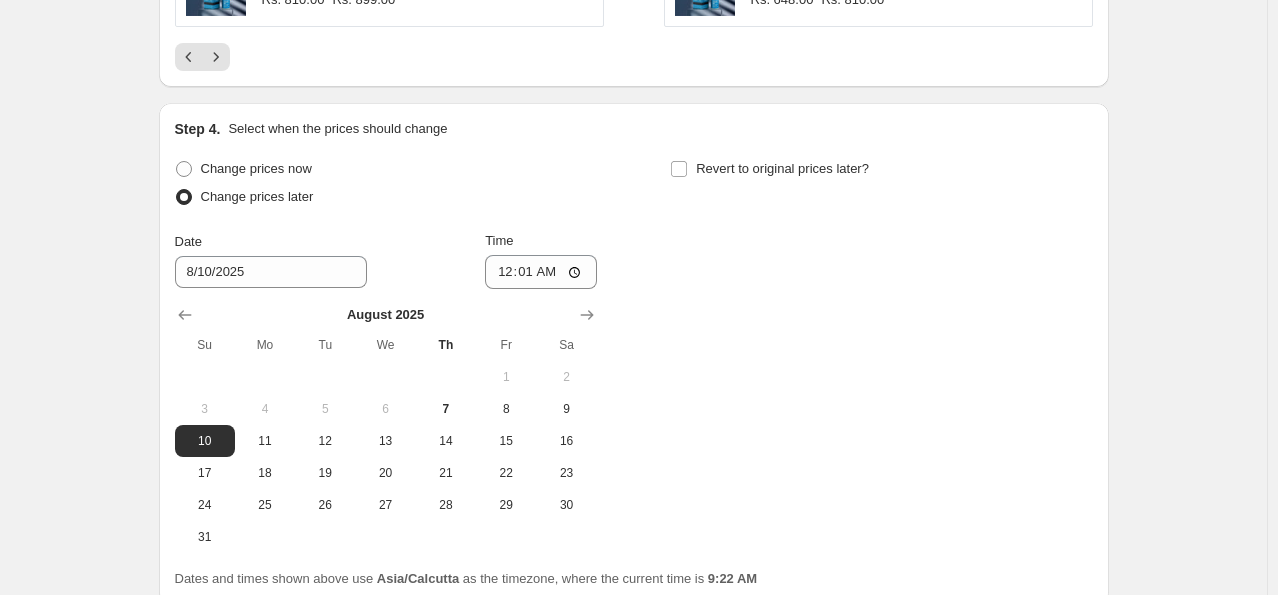 click on "Change prices now Change prices later Date [DATE] Time [TIME] [MONTH] [YEAR] Su Mo Tu We Th Fr Sa 1 2 3 4 5 6 7 8 9 10 11 12 13 14 15 16 17 18 19 20 21 22 23 24 25 26 27 28 29 30 31 Revert to original prices later?" at bounding box center [634, 354] 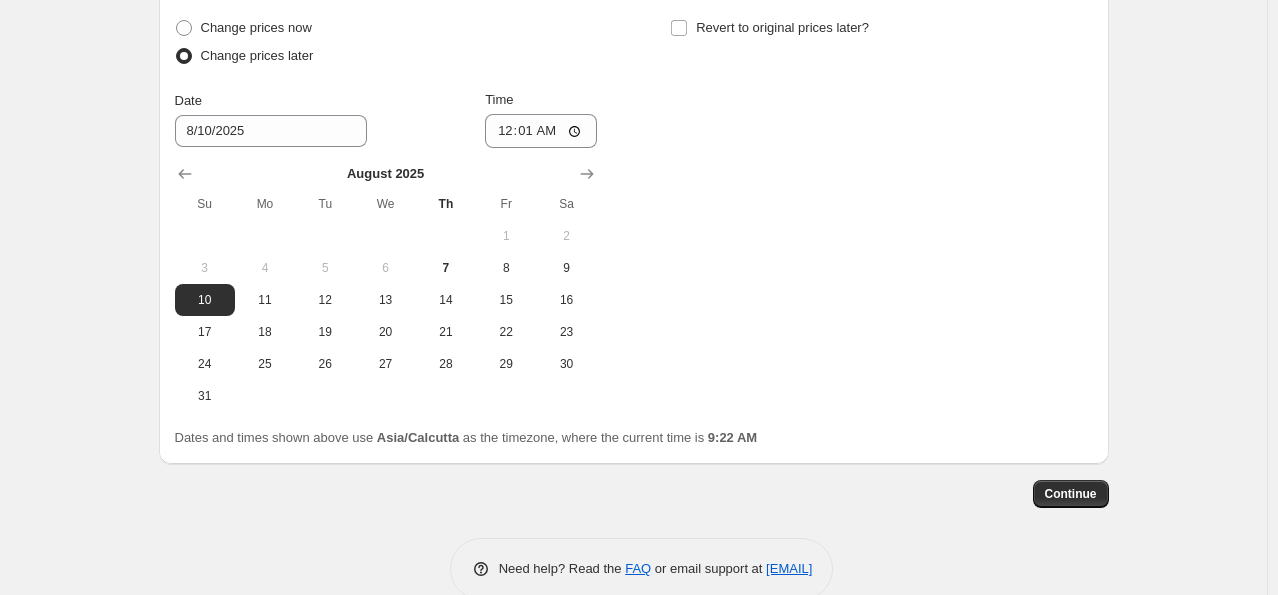 scroll, scrollTop: 1762, scrollLeft: 0, axis: vertical 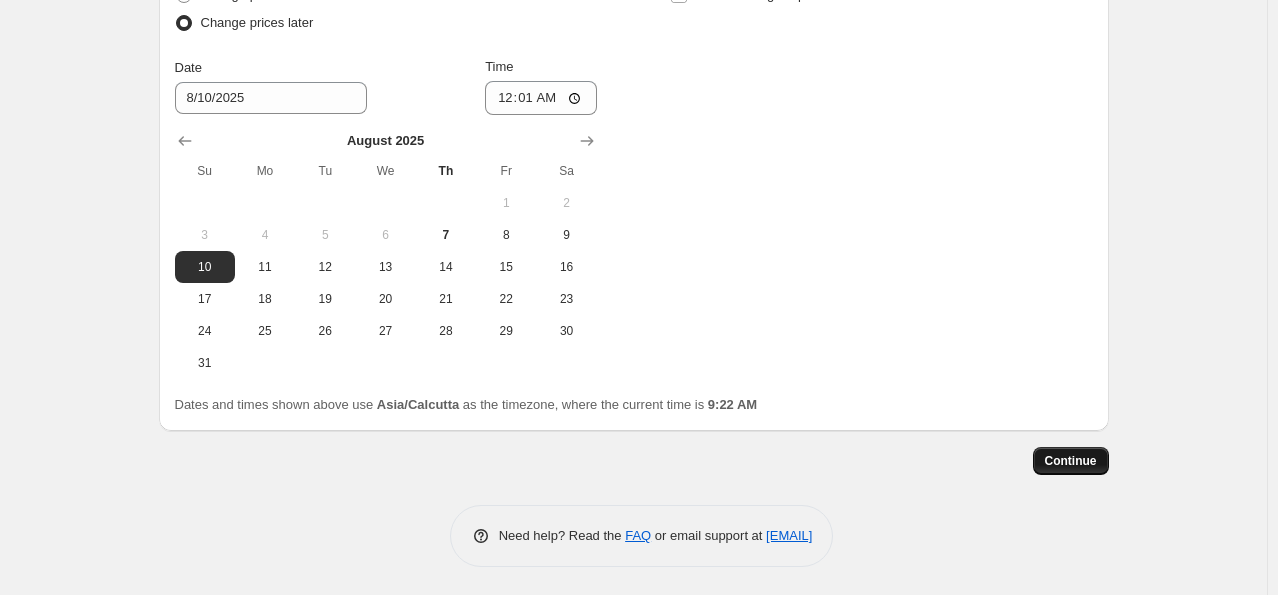 click on "Continue" at bounding box center (1071, 461) 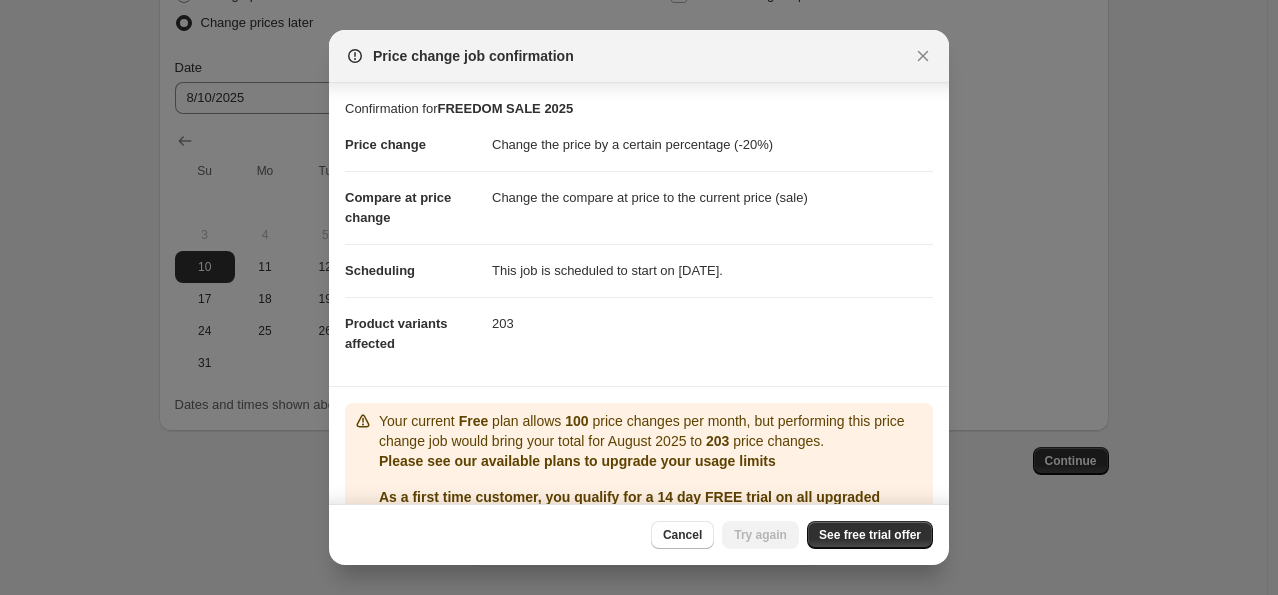 scroll, scrollTop: 100, scrollLeft: 0, axis: vertical 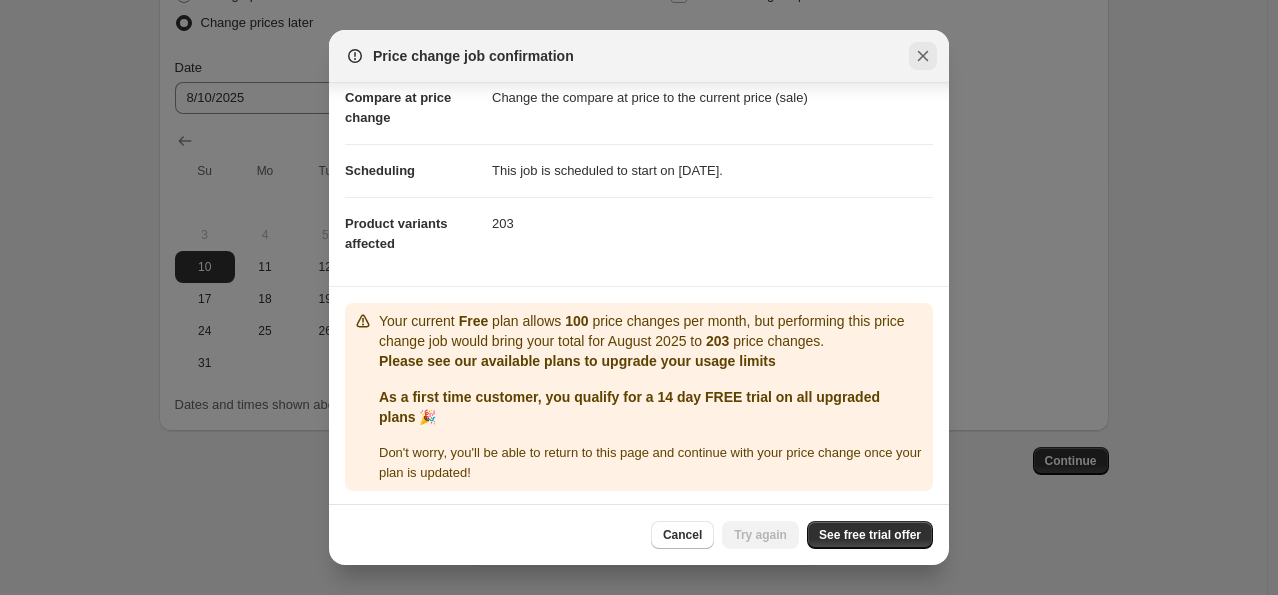 click 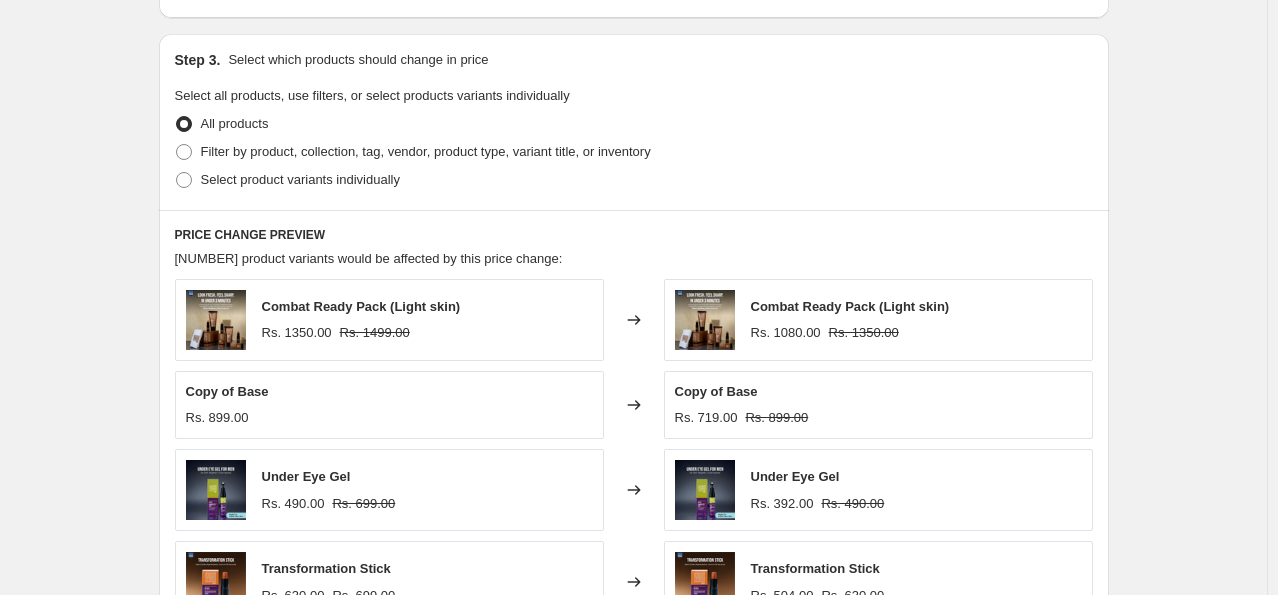 scroll, scrollTop: 862, scrollLeft: 0, axis: vertical 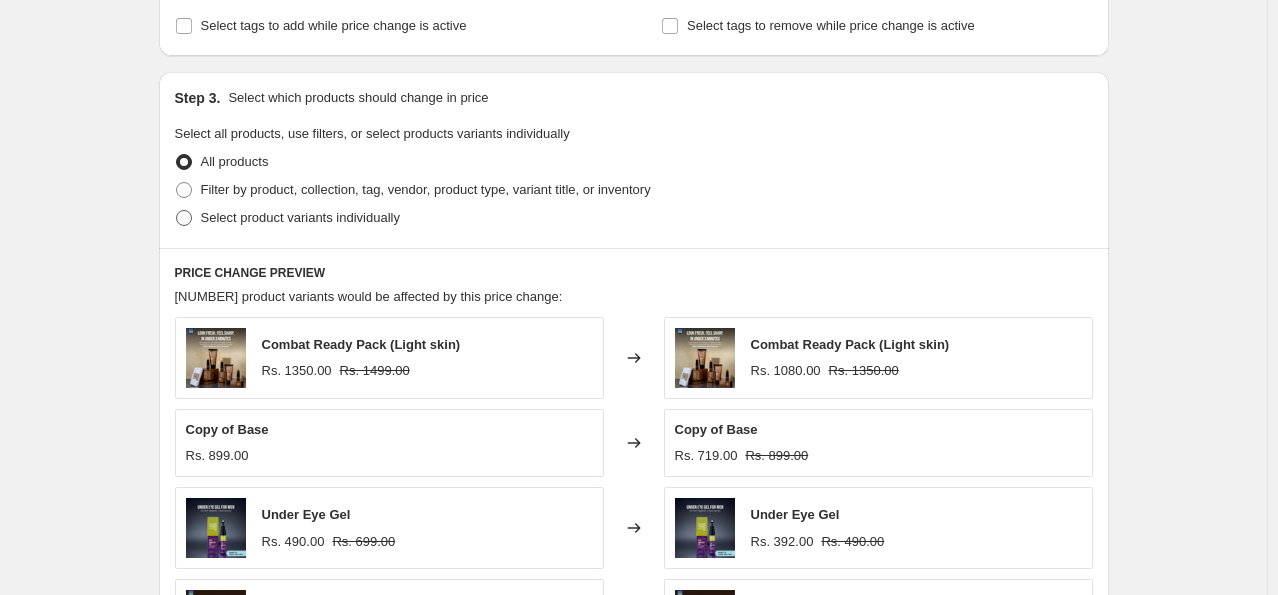 click at bounding box center [184, 218] 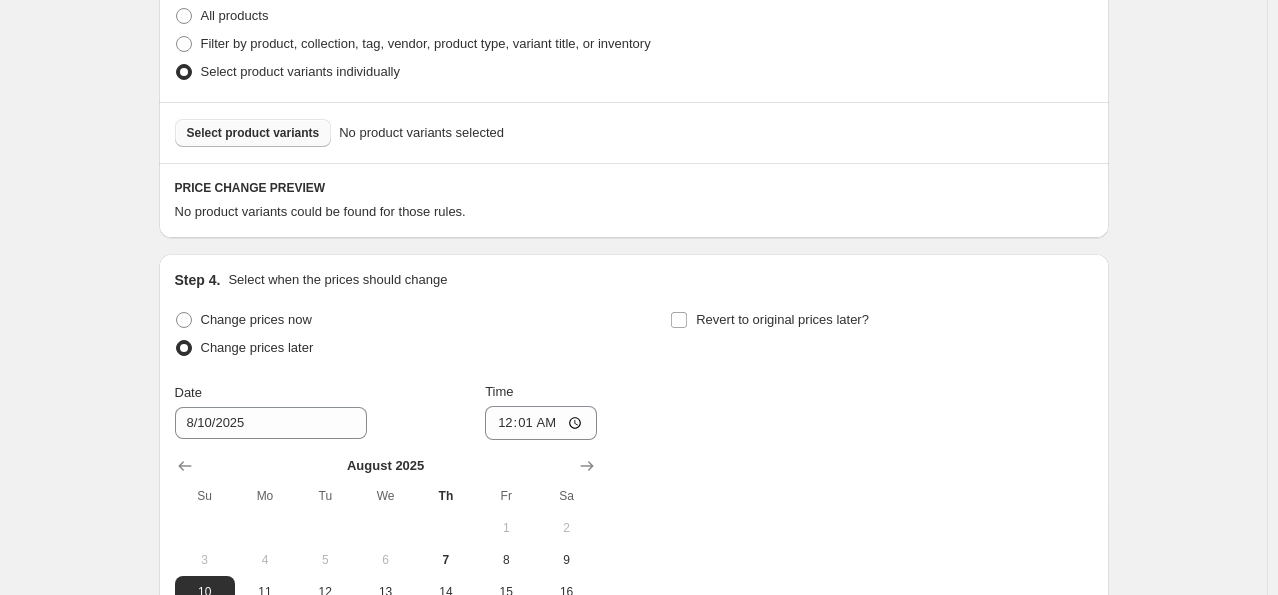 scroll, scrollTop: 962, scrollLeft: 0, axis: vertical 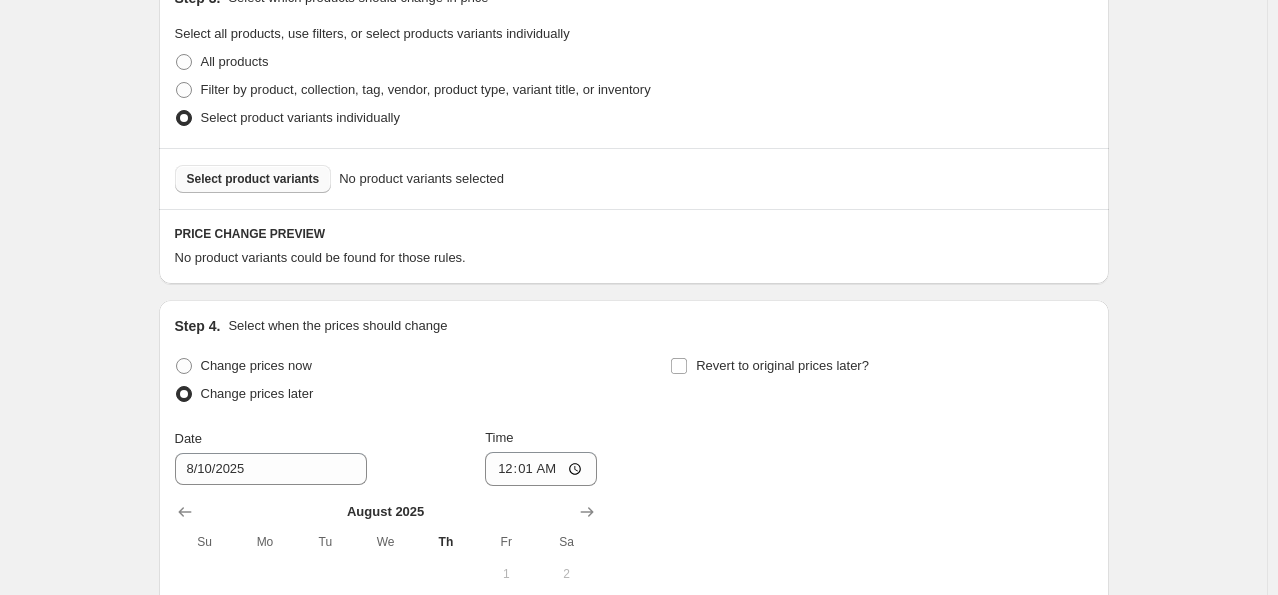 click on "Select product variants" at bounding box center (253, 179) 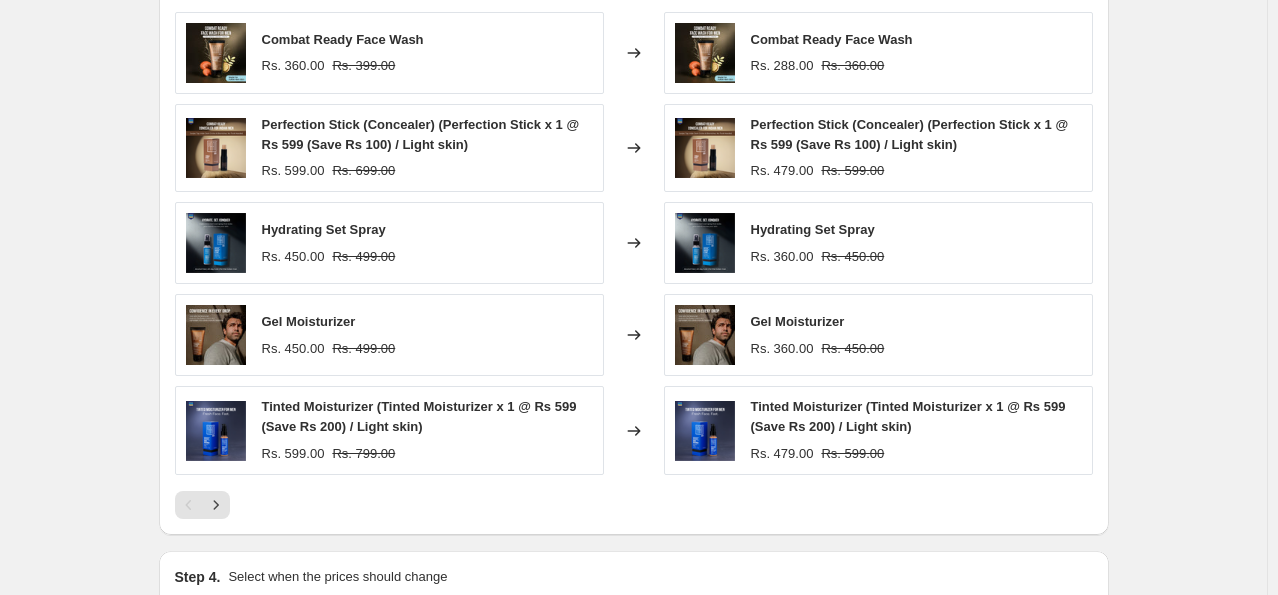 scroll, scrollTop: 1262, scrollLeft: 0, axis: vertical 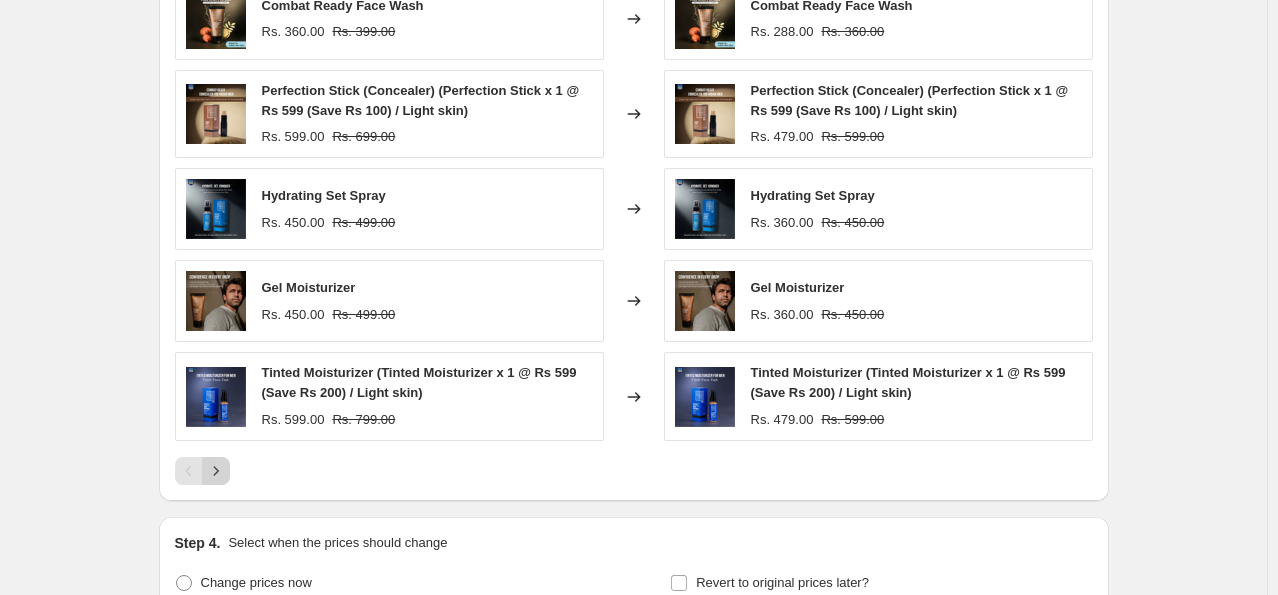 click 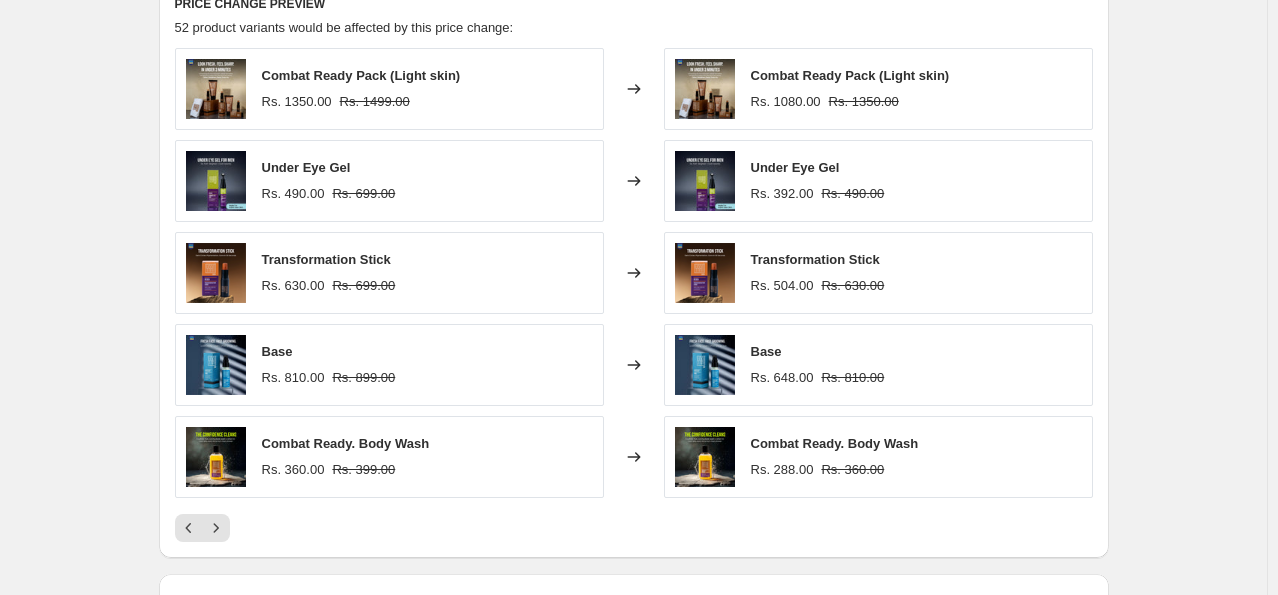 scroll, scrollTop: 1162, scrollLeft: 0, axis: vertical 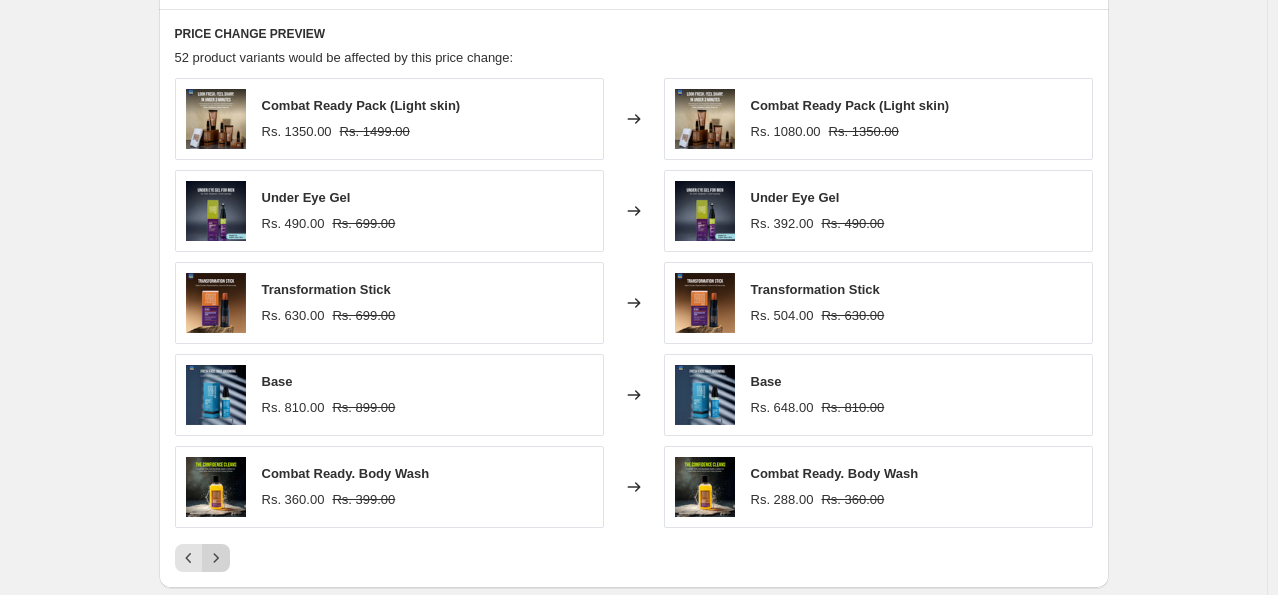 click at bounding box center (216, 558) 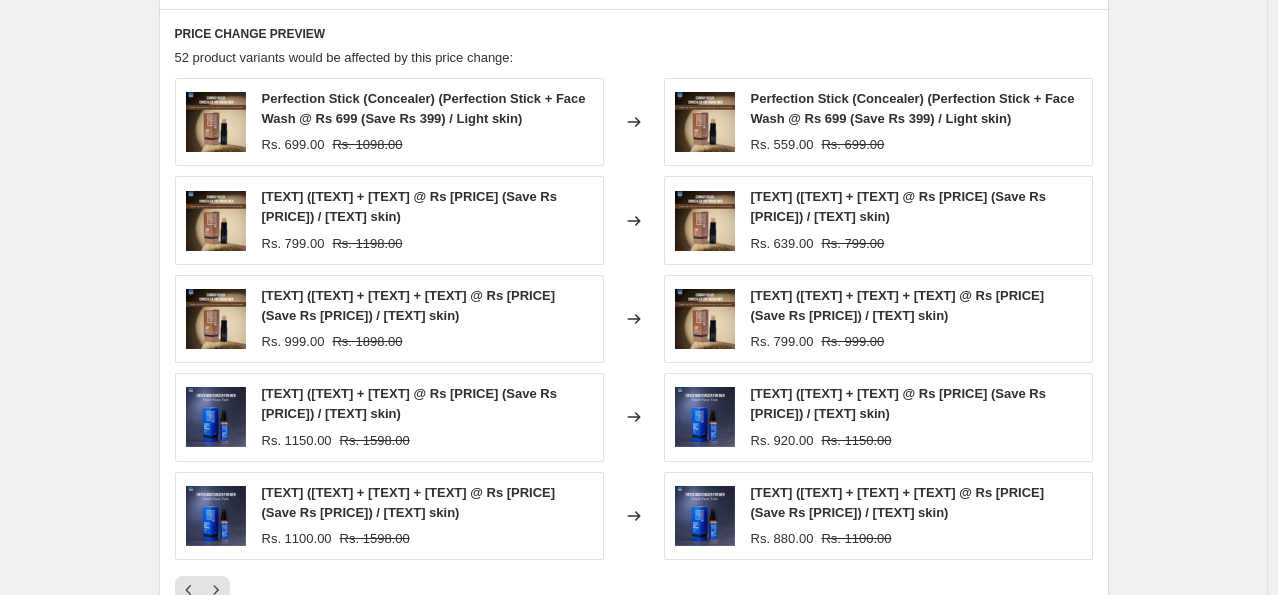 scroll, scrollTop: 662, scrollLeft: 0, axis: vertical 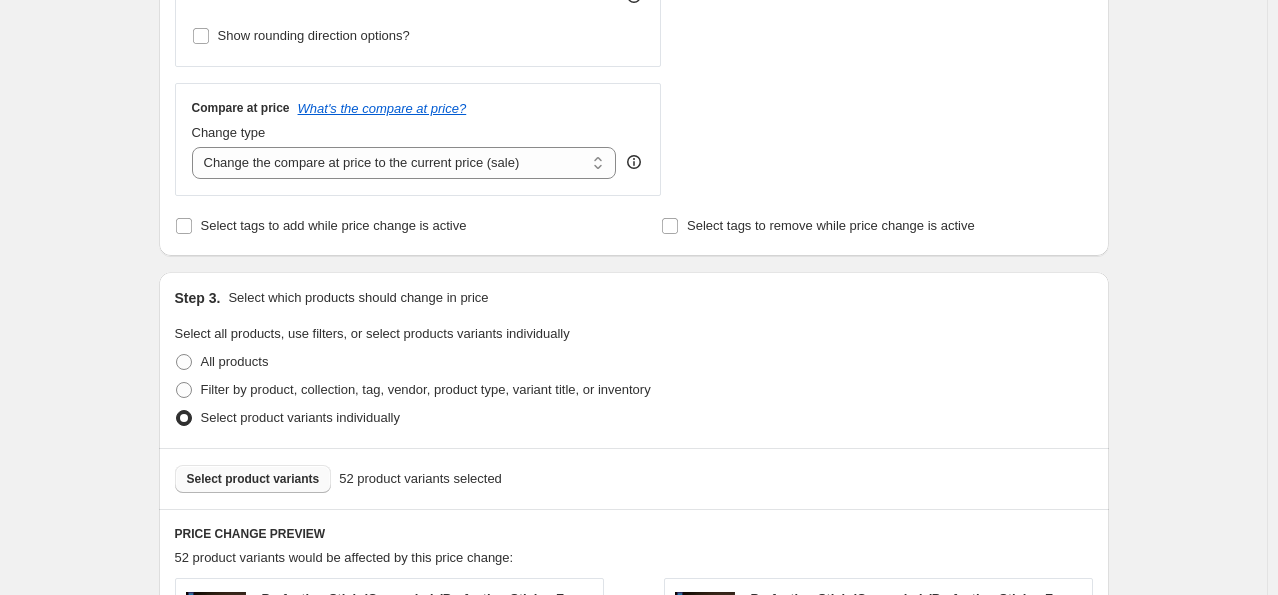 click on "Select product variants" at bounding box center (253, 479) 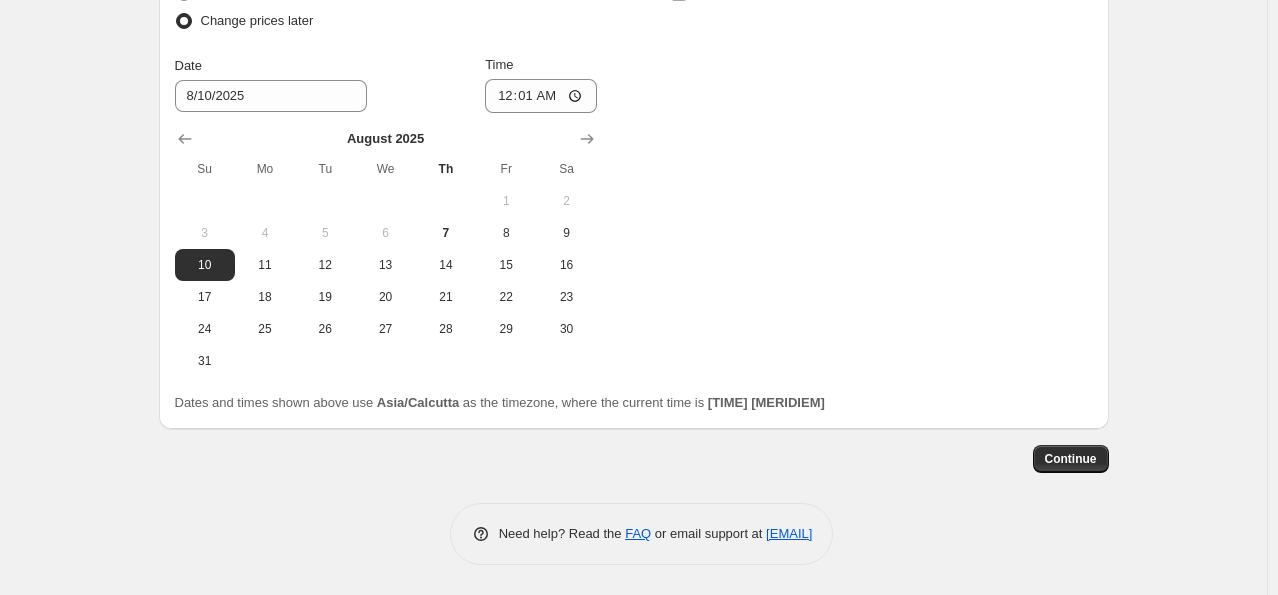 scroll, scrollTop: 1888, scrollLeft: 0, axis: vertical 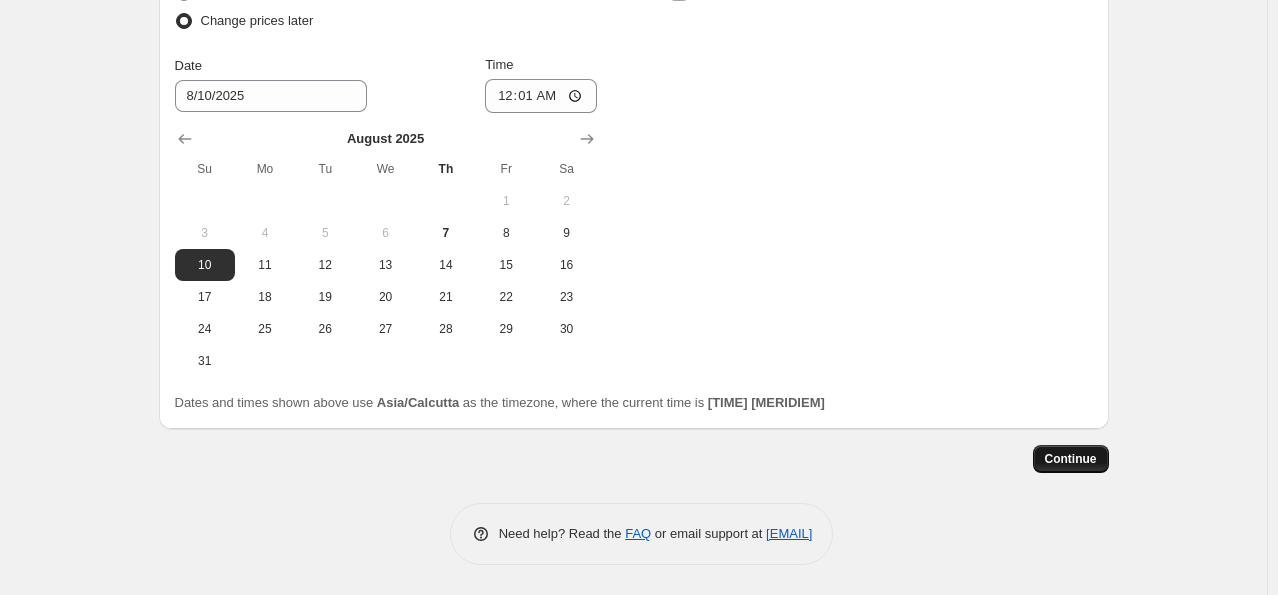 click on "Continue" at bounding box center (1071, 459) 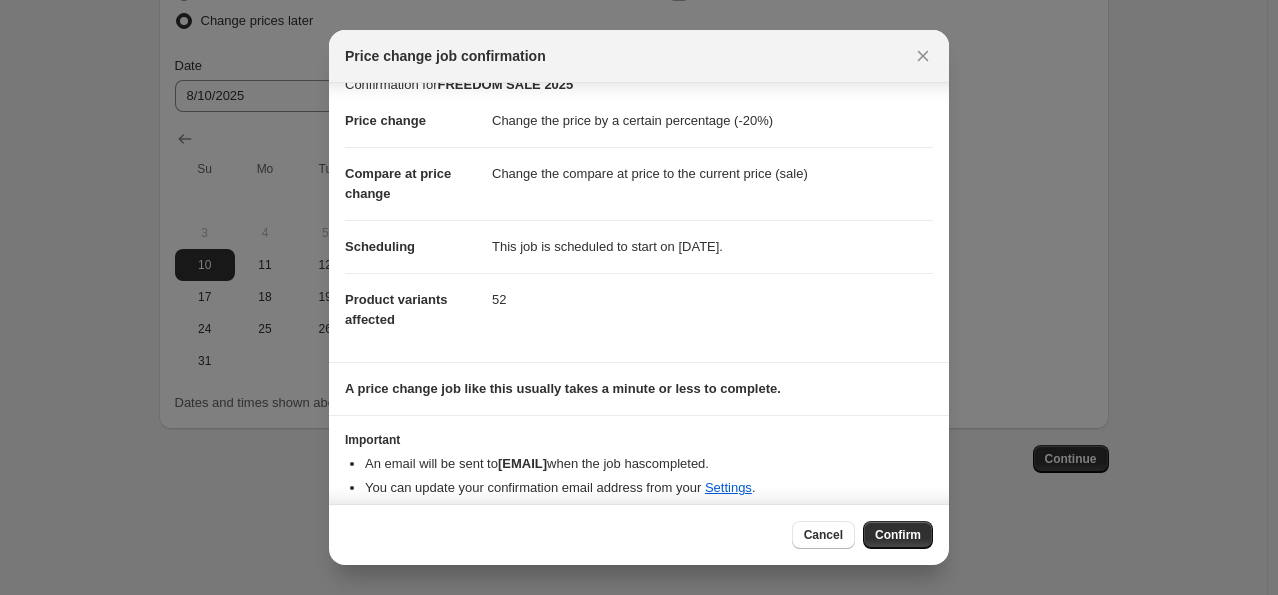 scroll, scrollTop: 36, scrollLeft: 0, axis: vertical 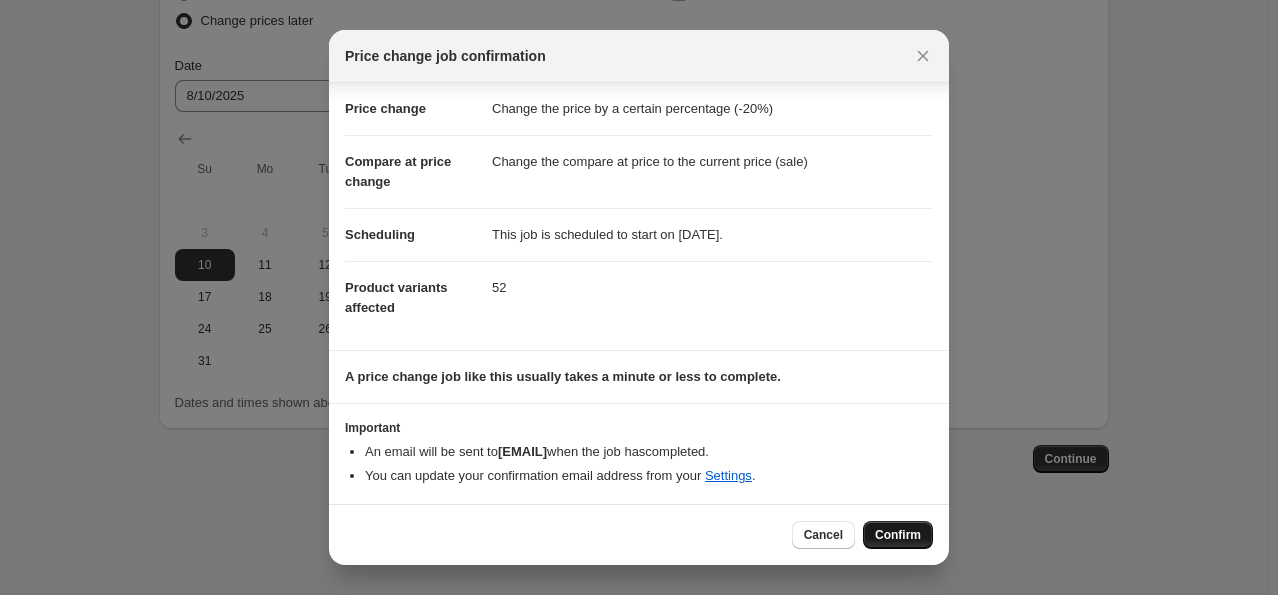 click on "Confirm" at bounding box center [898, 535] 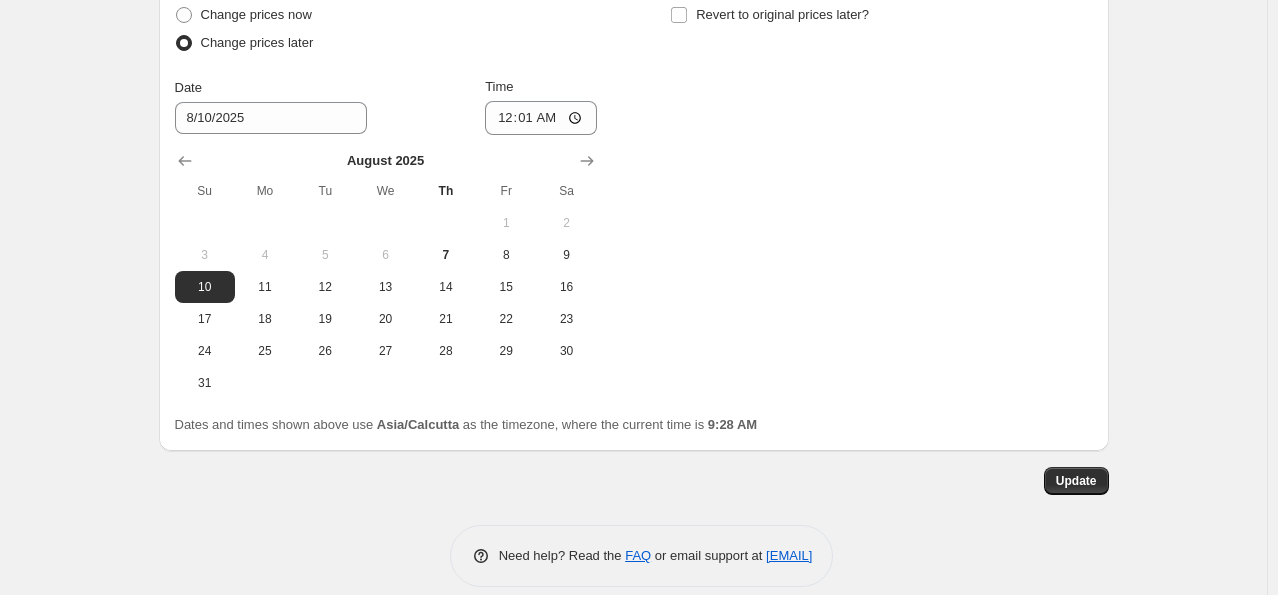 scroll, scrollTop: 2011, scrollLeft: 0, axis: vertical 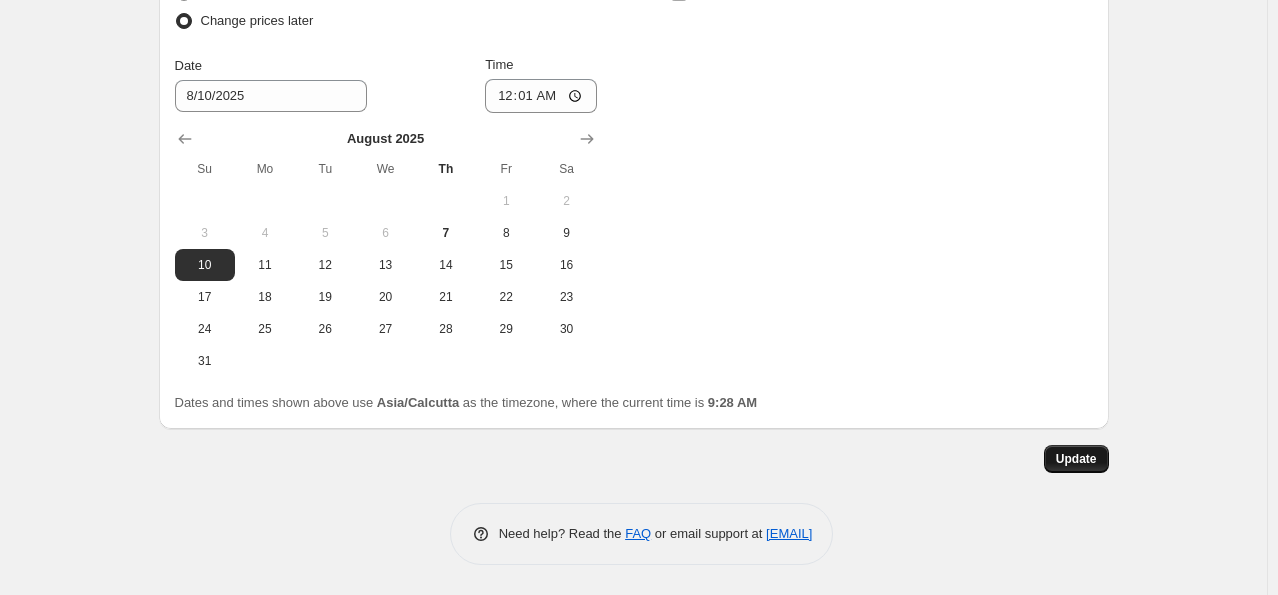 click on "Update" at bounding box center [1076, 459] 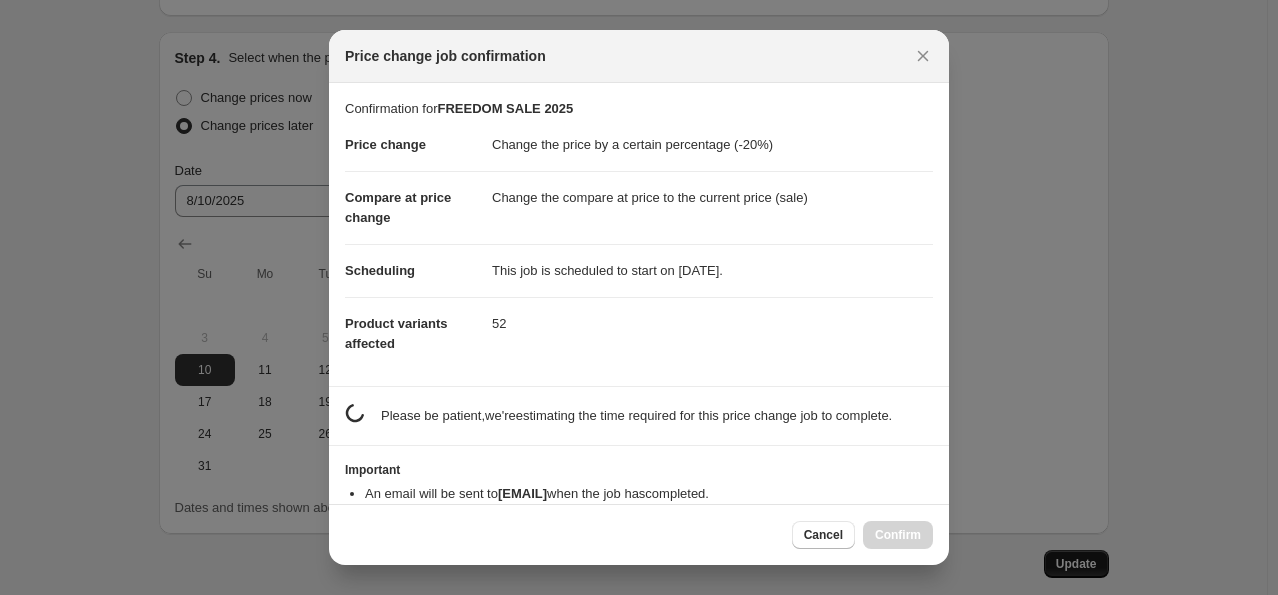 scroll, scrollTop: 0, scrollLeft: 0, axis: both 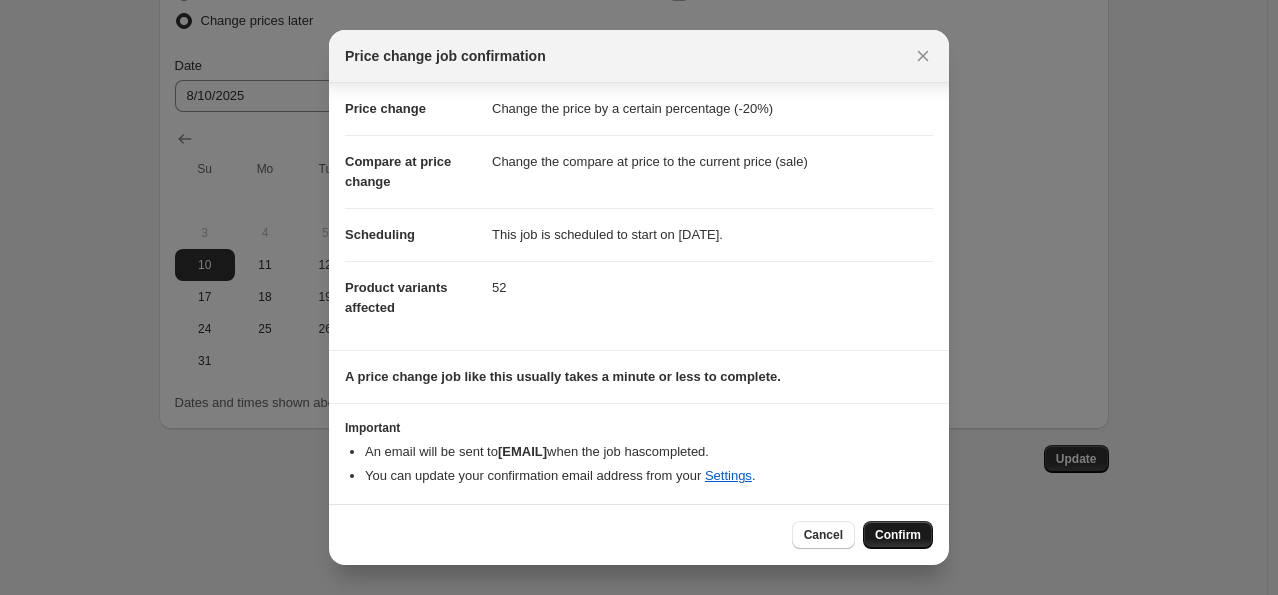 click on "Confirm" at bounding box center (898, 535) 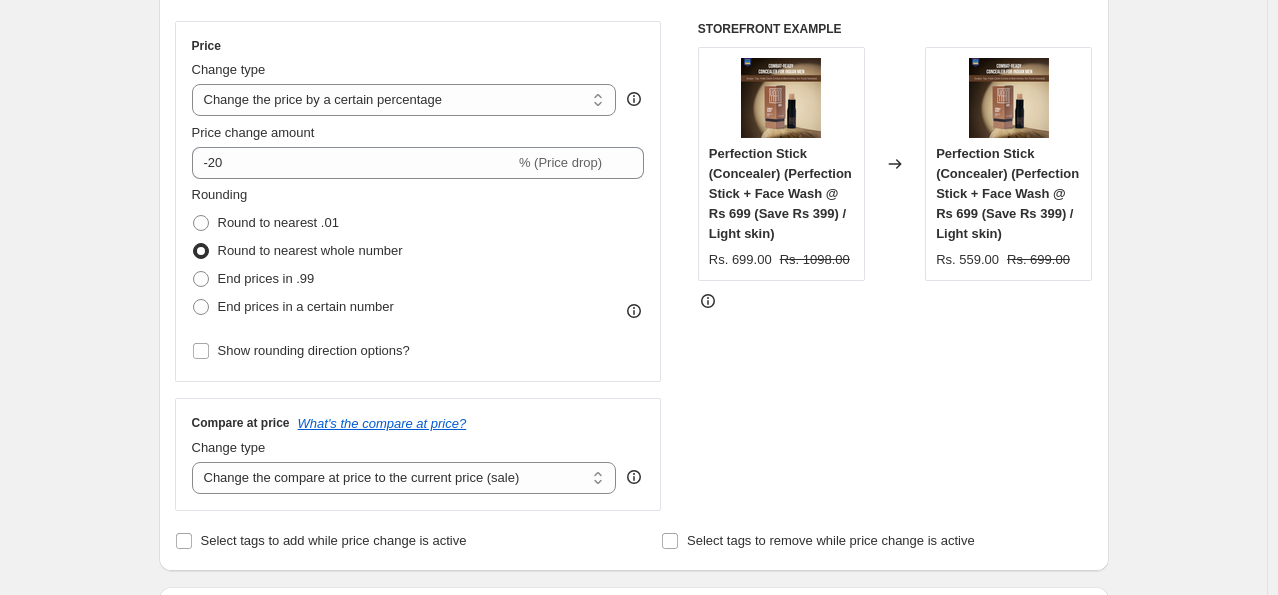 scroll, scrollTop: 311, scrollLeft: 0, axis: vertical 